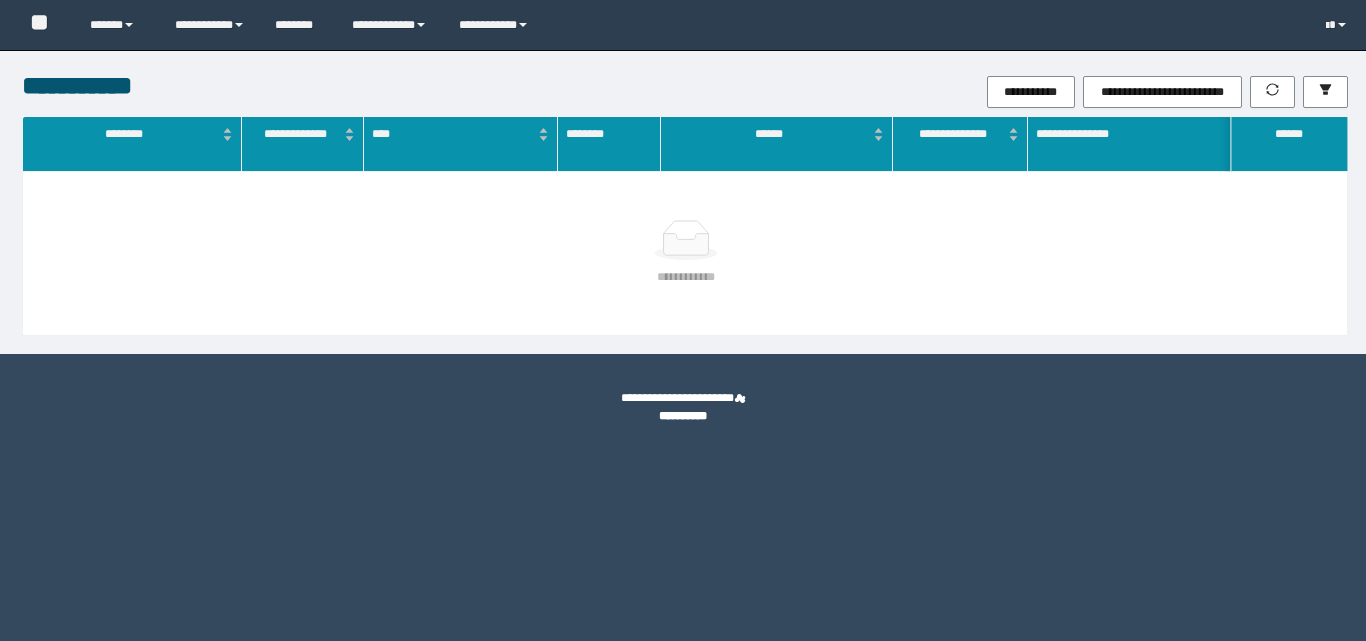 scroll, scrollTop: 0, scrollLeft: 0, axis: both 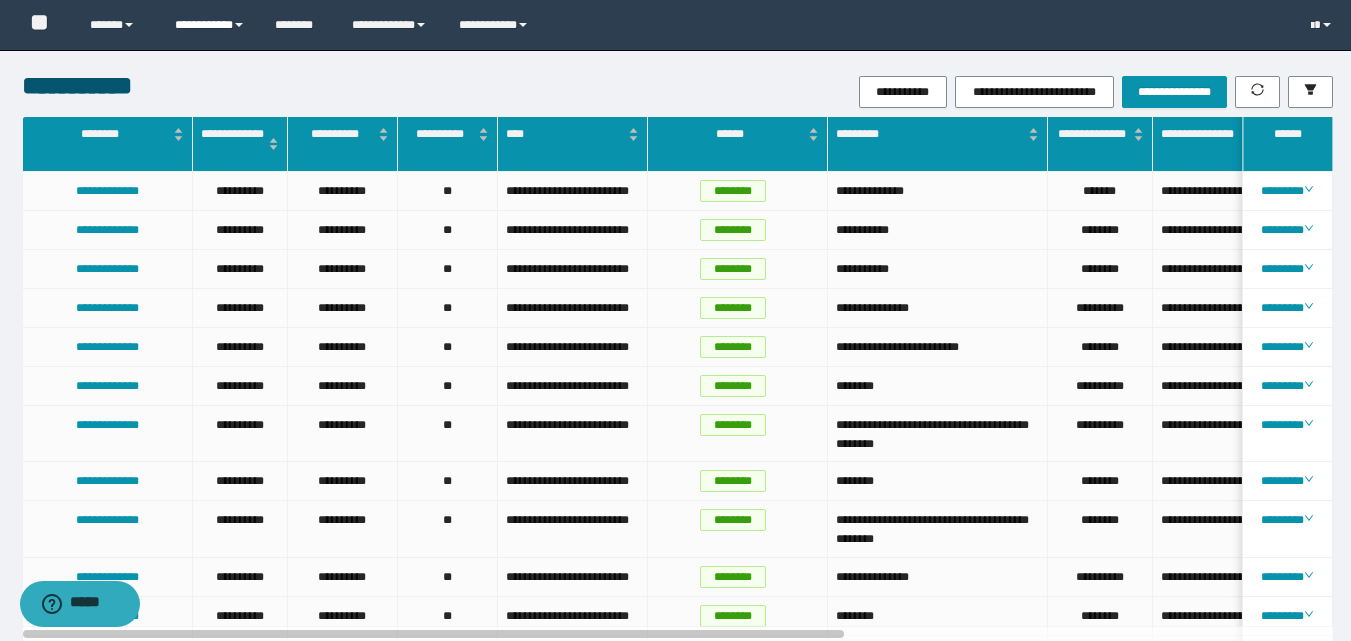click on "**********" at bounding box center [210, 25] 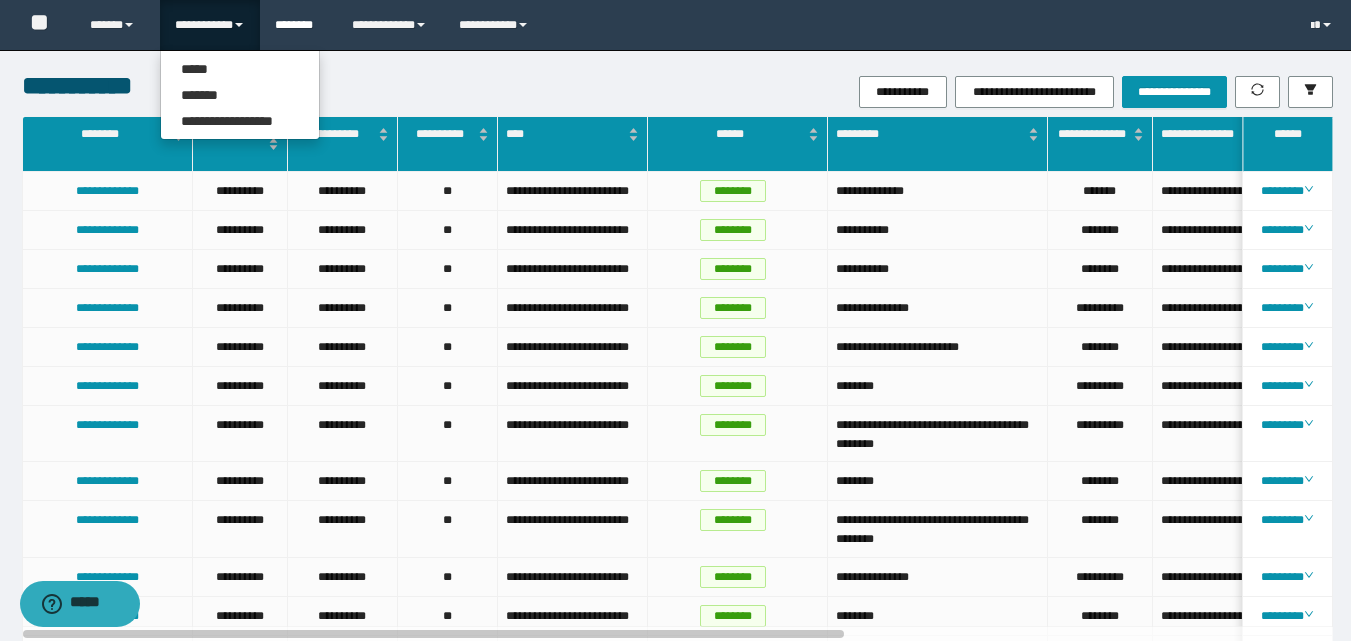click on "********" at bounding box center (298, 25) 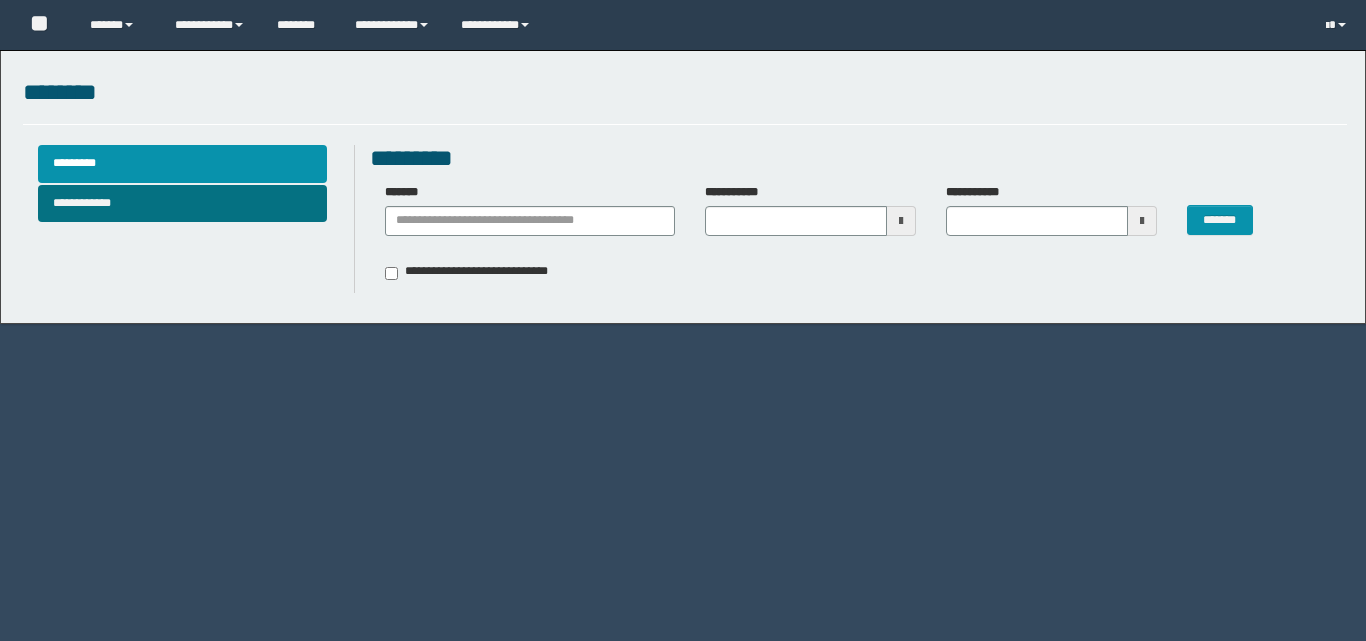 scroll, scrollTop: 0, scrollLeft: 0, axis: both 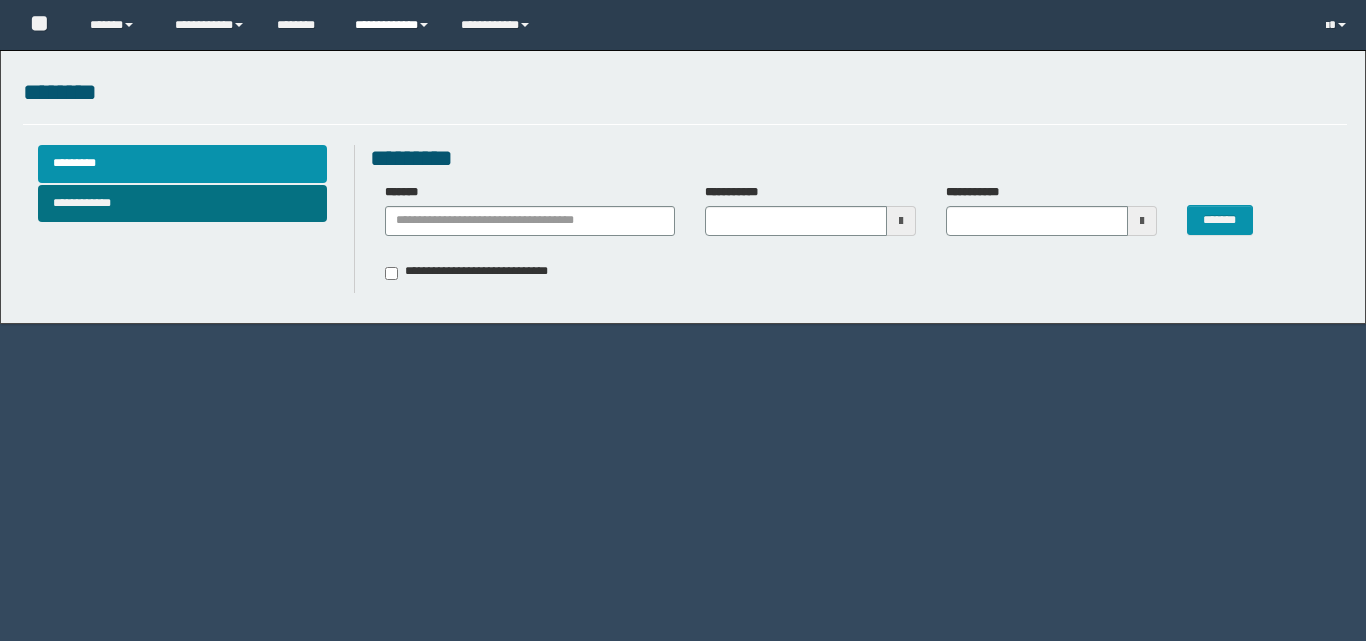 click on "**********" at bounding box center [392, 25] 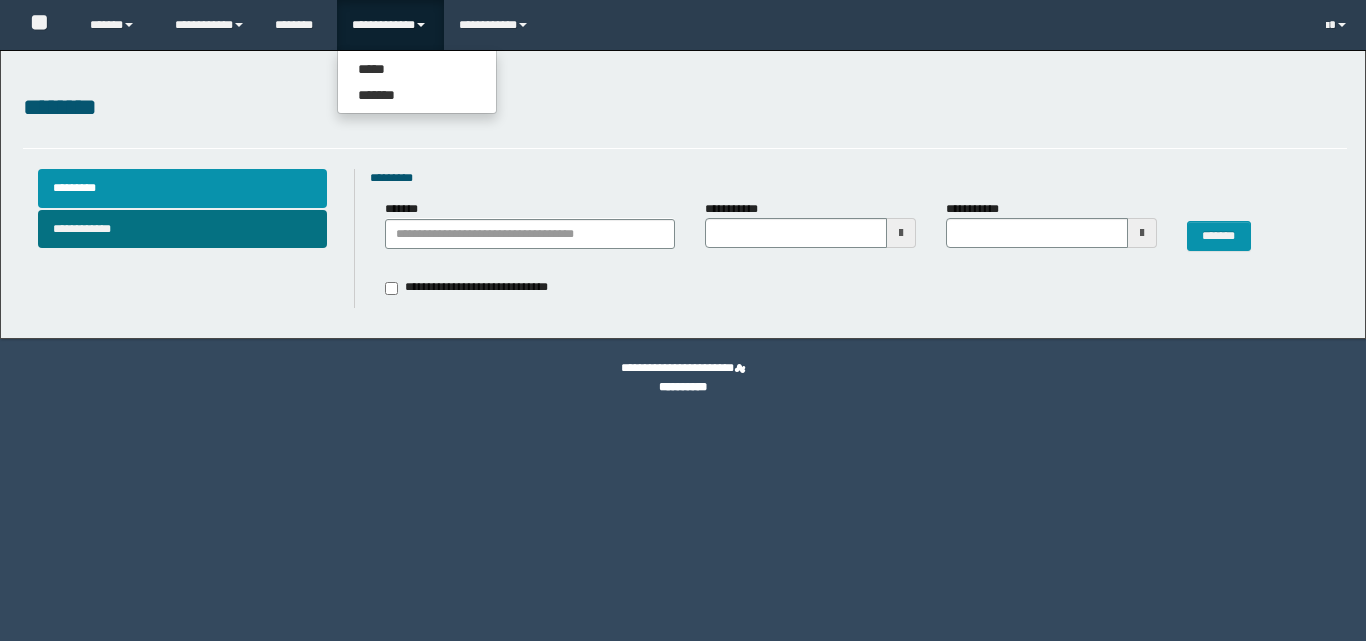scroll, scrollTop: 0, scrollLeft: 0, axis: both 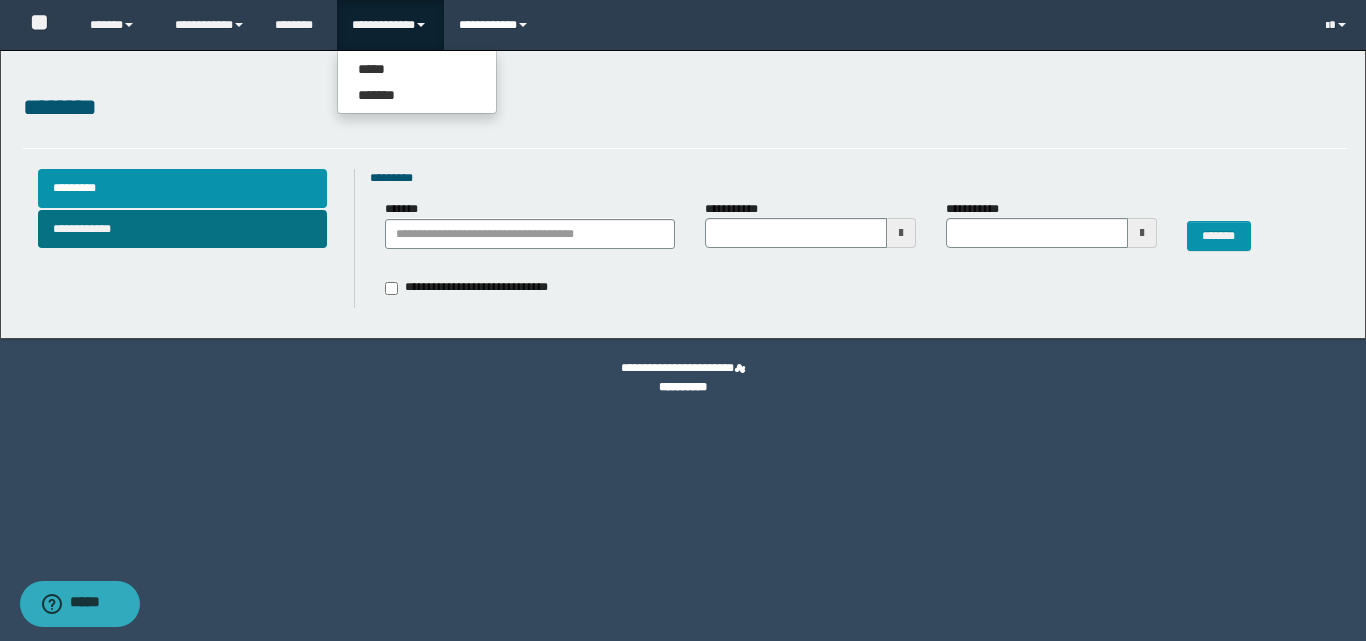 click on "**********" at bounding box center (496, 25) 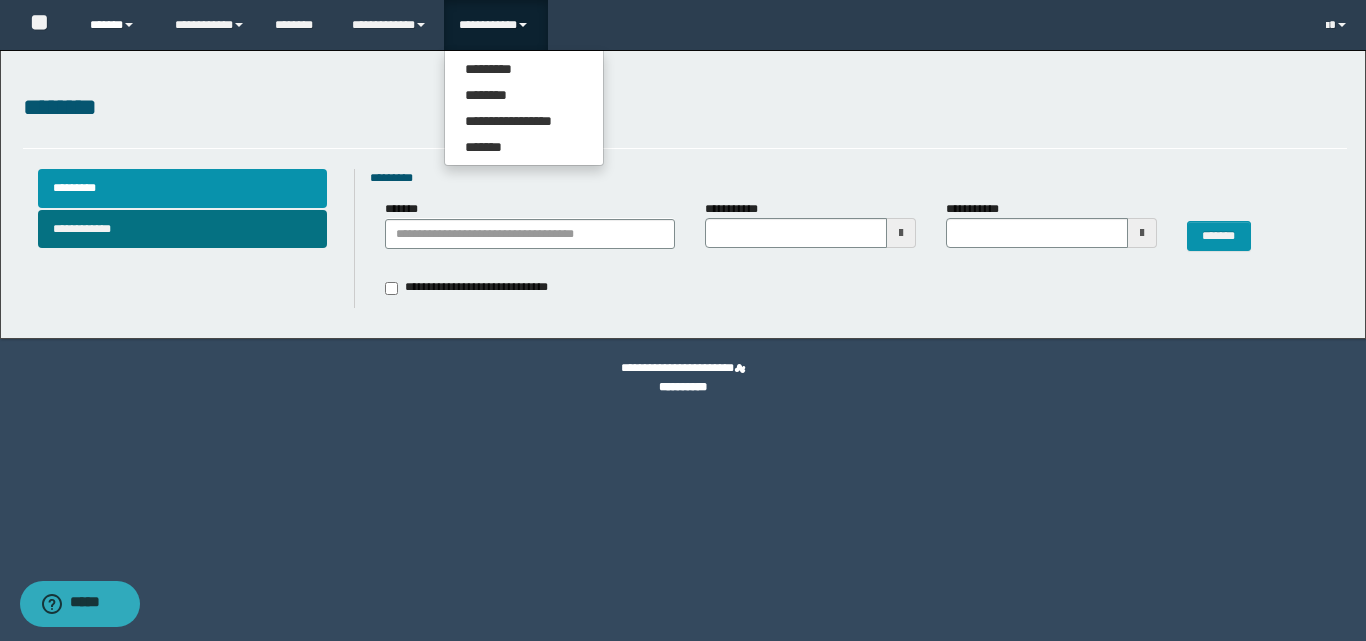 click on "******" at bounding box center [117, 25] 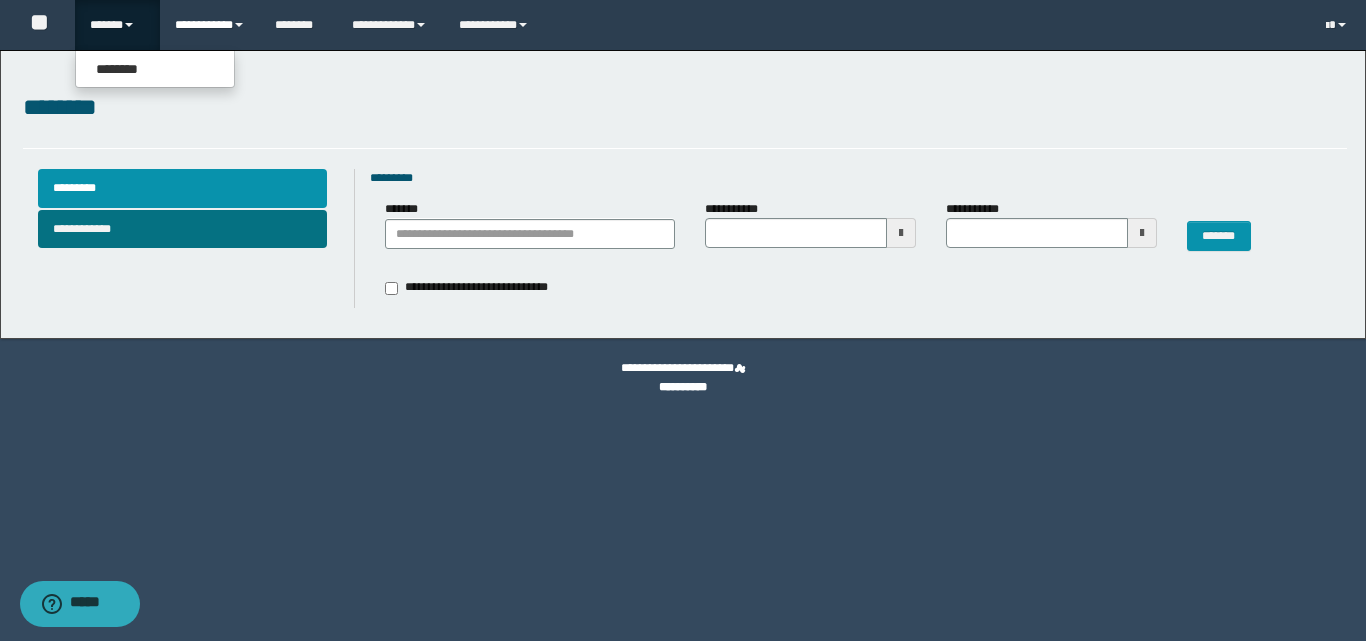 click on "**********" at bounding box center (210, 25) 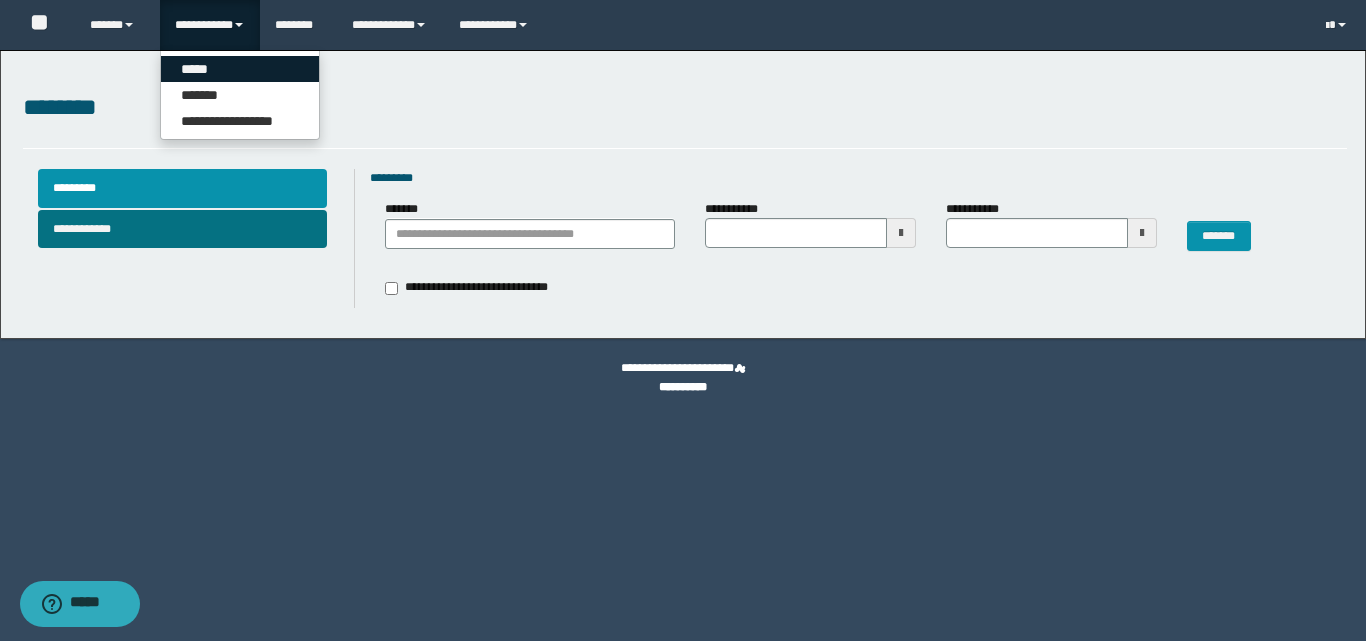 click on "*****" at bounding box center [240, 69] 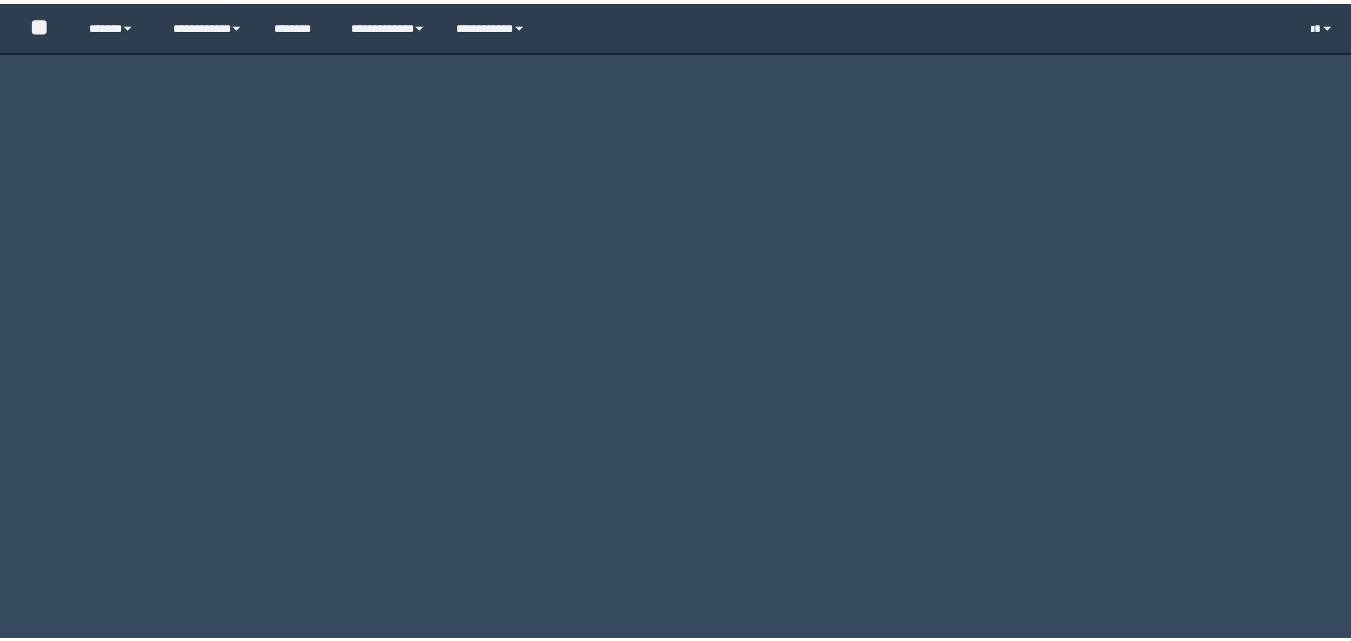 scroll, scrollTop: 0, scrollLeft: 0, axis: both 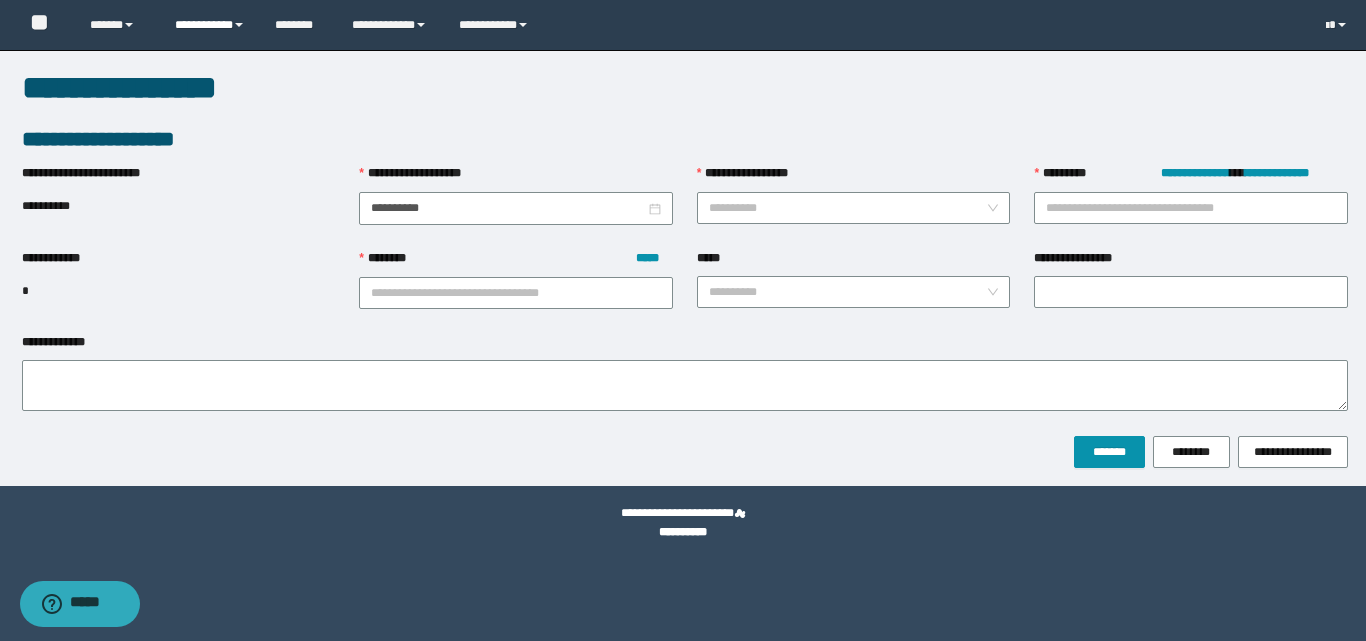 click on "**********" at bounding box center (210, 25) 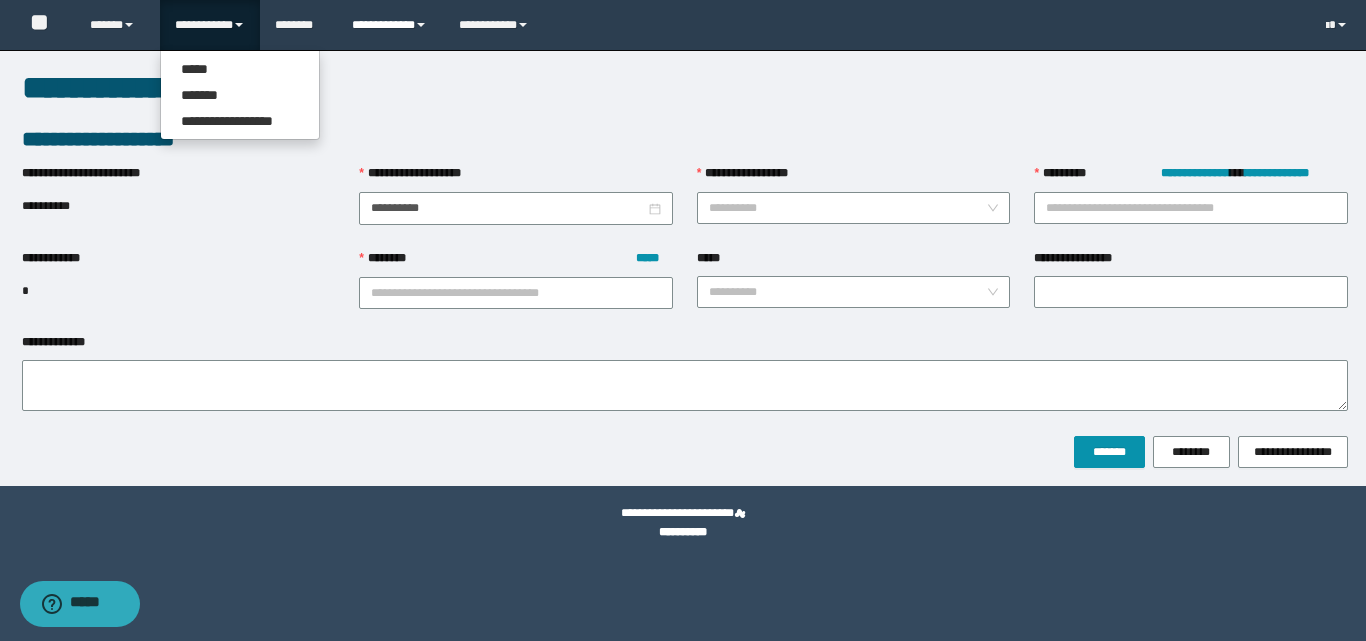 click on "**********" at bounding box center (390, 25) 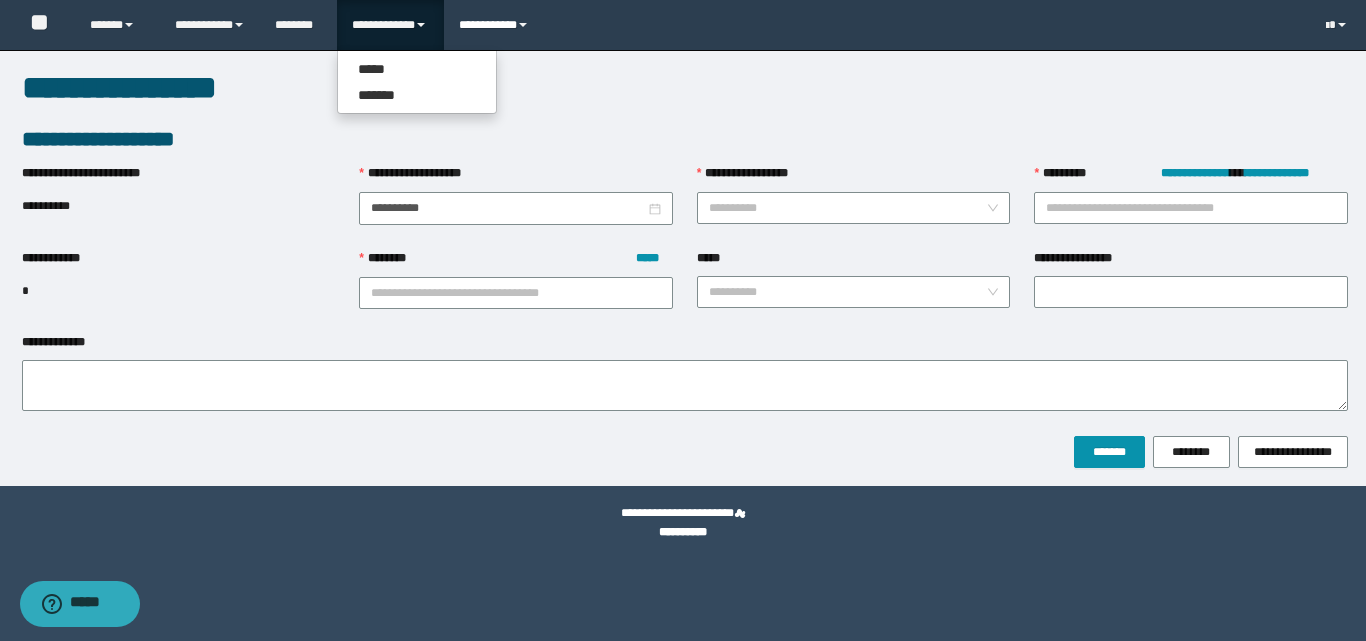 click on "**********" at bounding box center (496, 25) 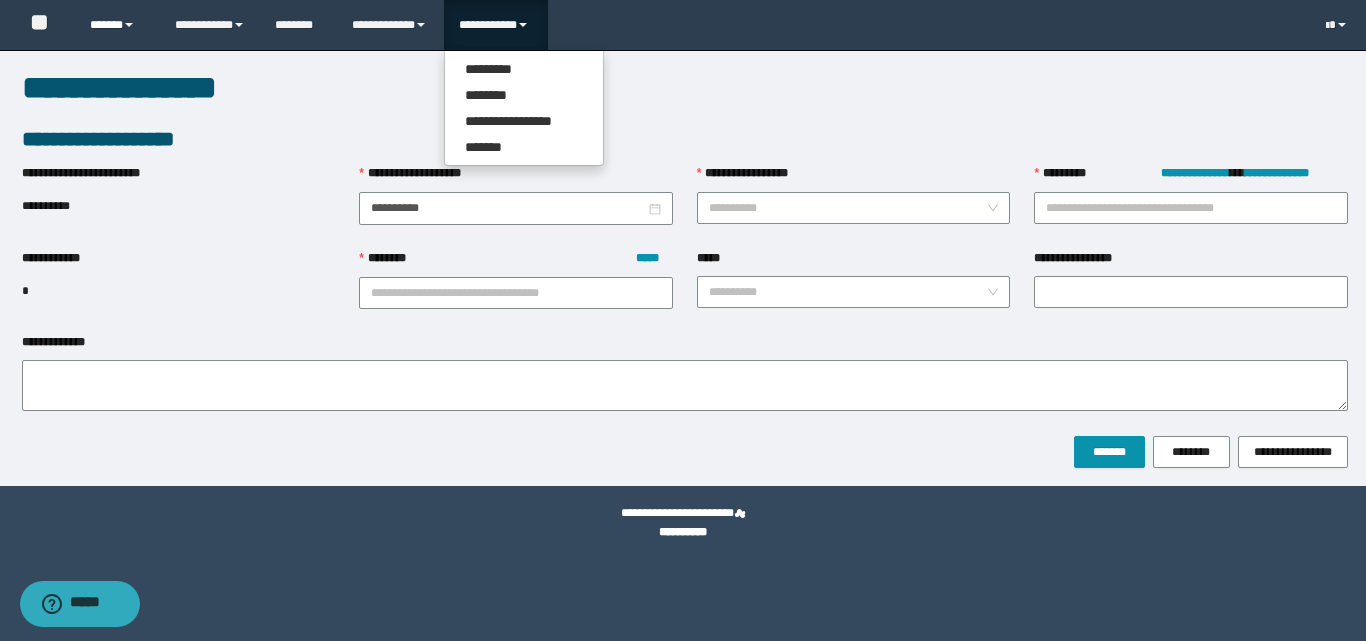 click on "******" at bounding box center (117, 25) 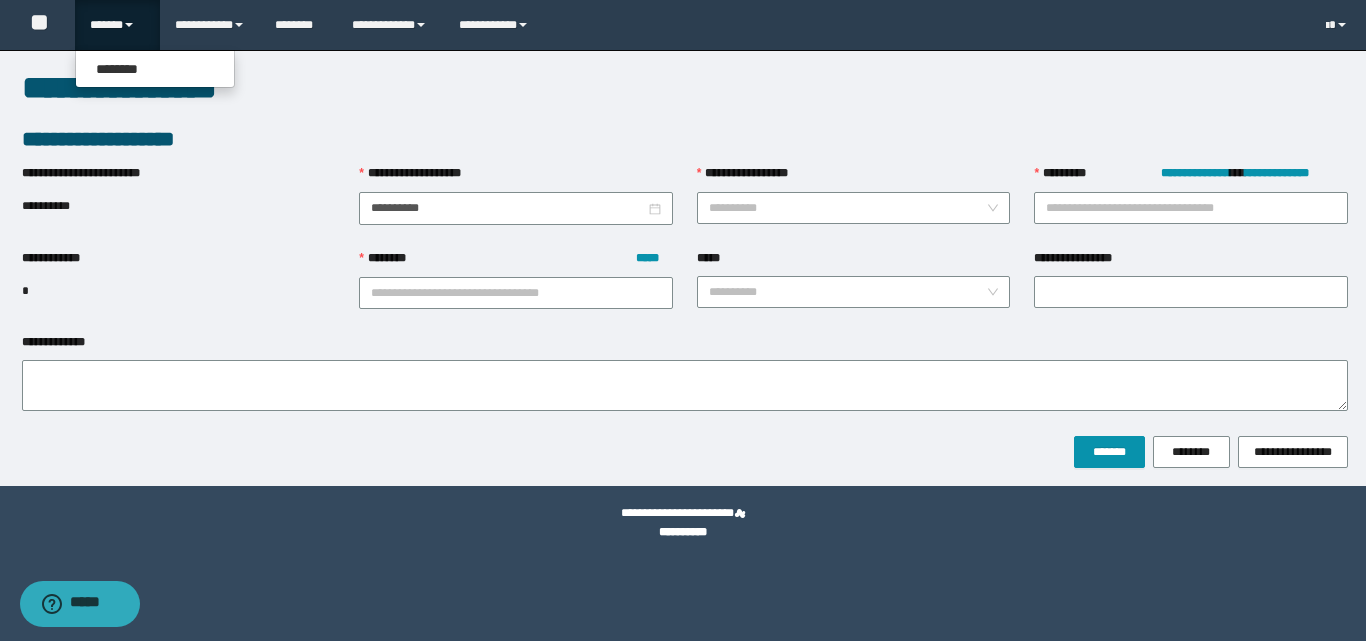 click on "******" at bounding box center [117, 25] 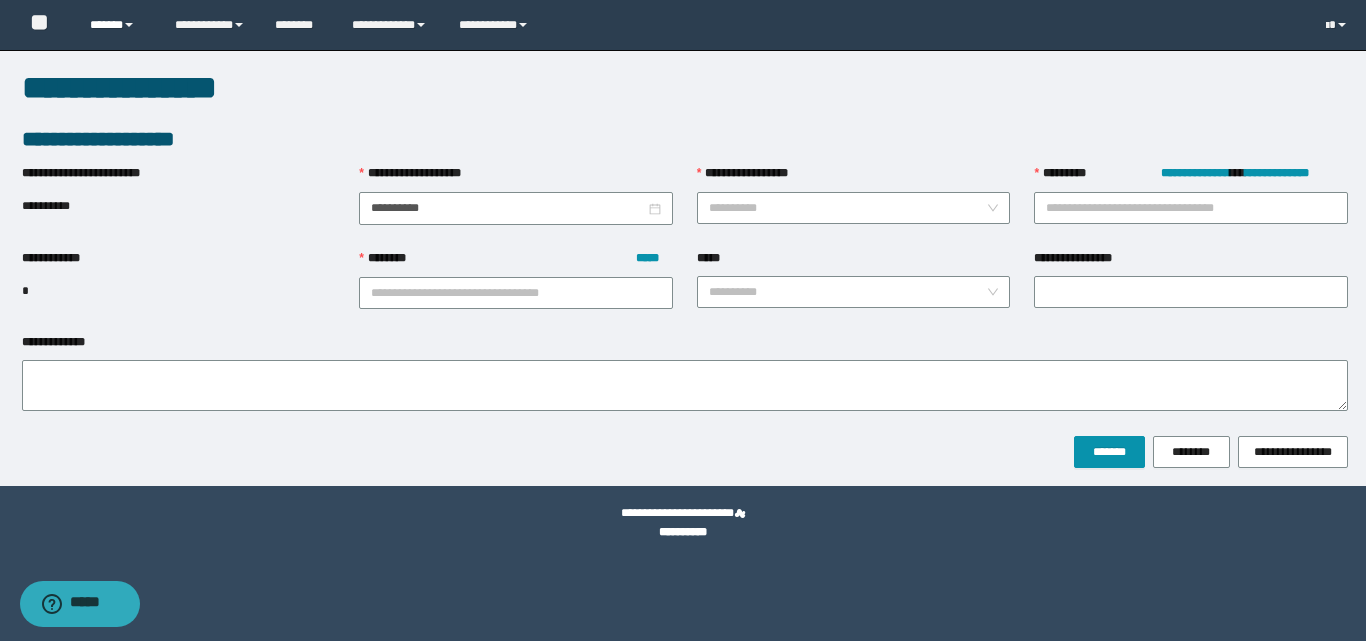 click on "******" at bounding box center [117, 25] 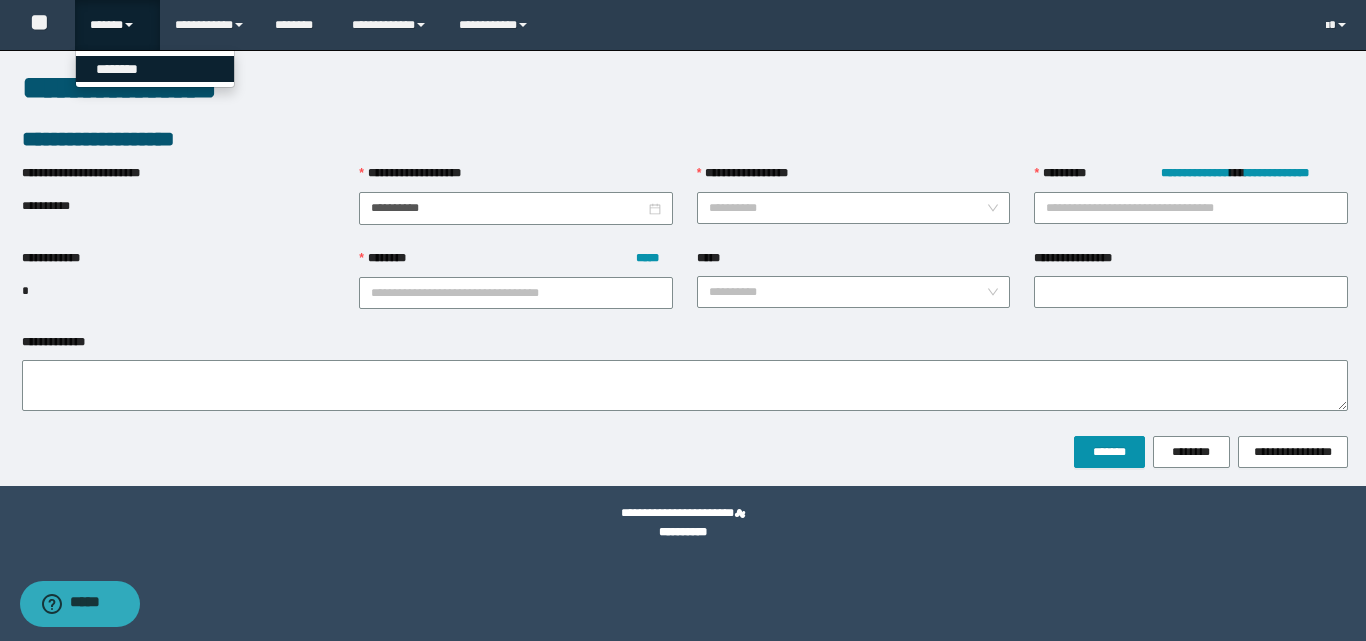 click on "********" at bounding box center [155, 69] 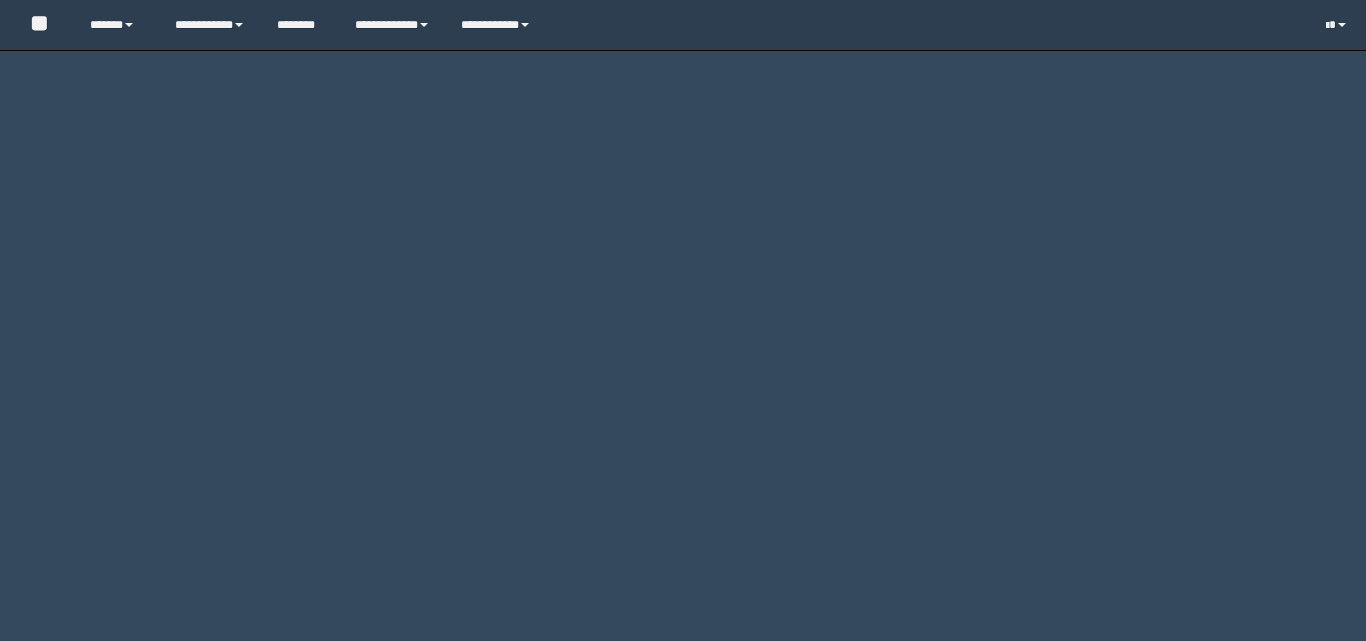 scroll, scrollTop: 0, scrollLeft: 0, axis: both 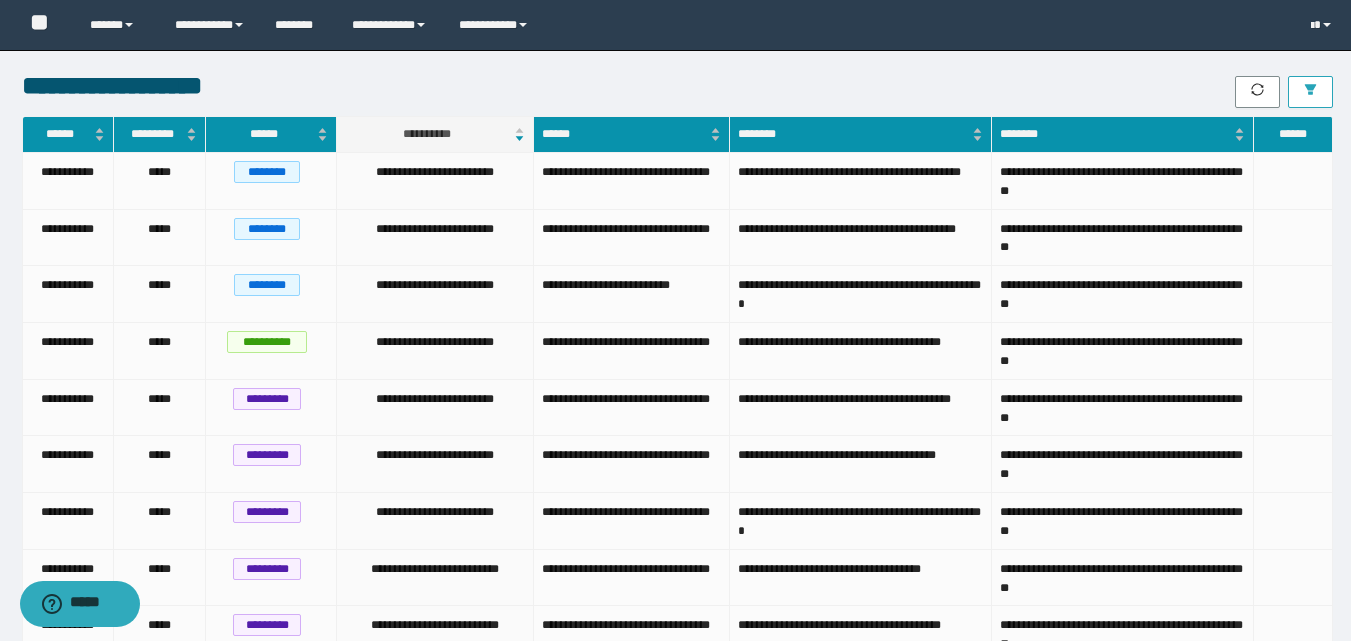 click 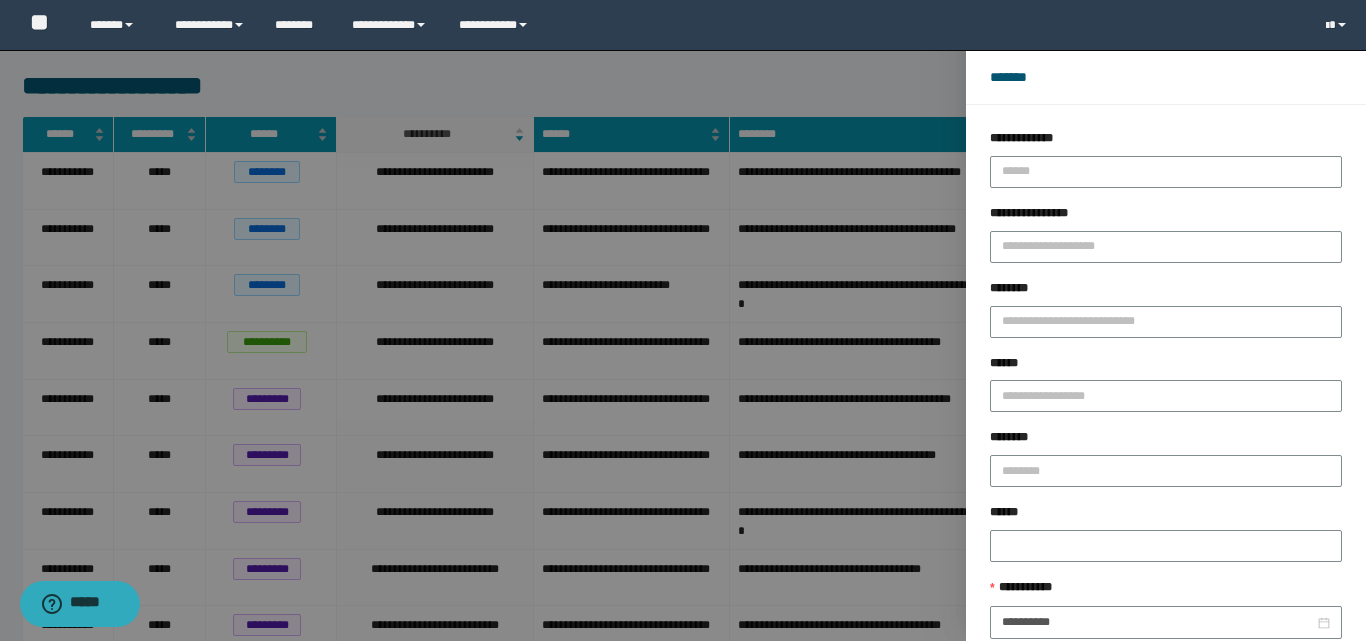 click at bounding box center [683, 320] 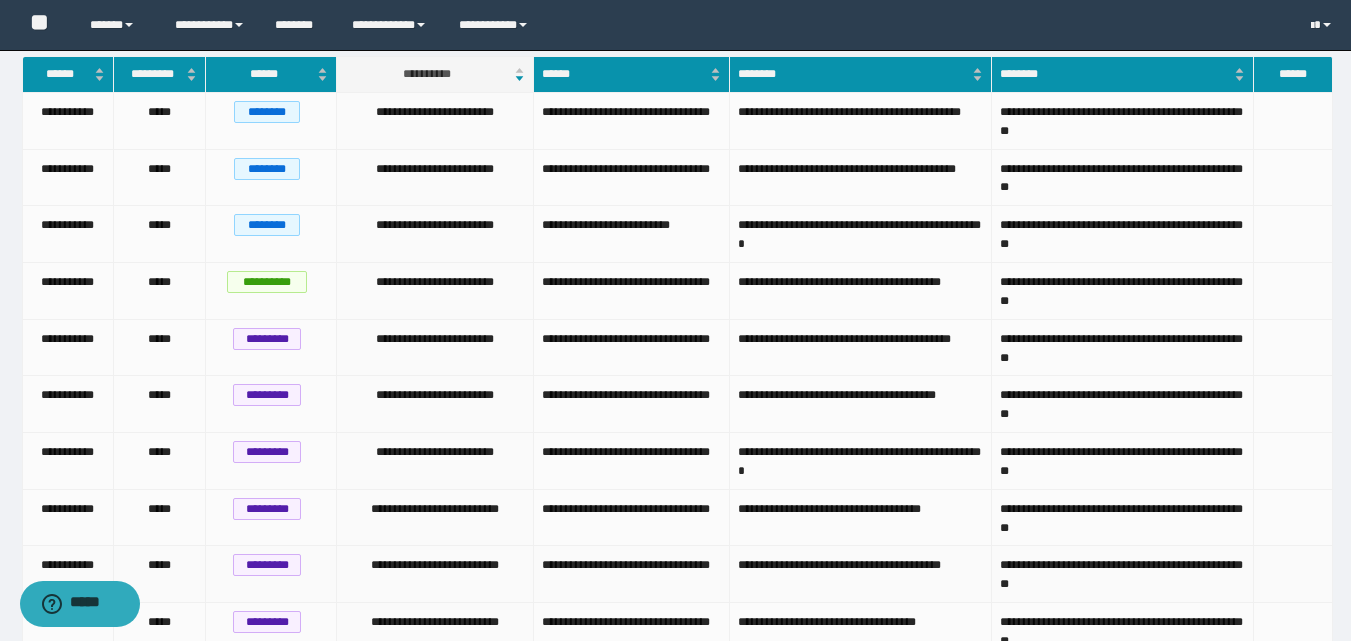scroll, scrollTop: 0, scrollLeft: 0, axis: both 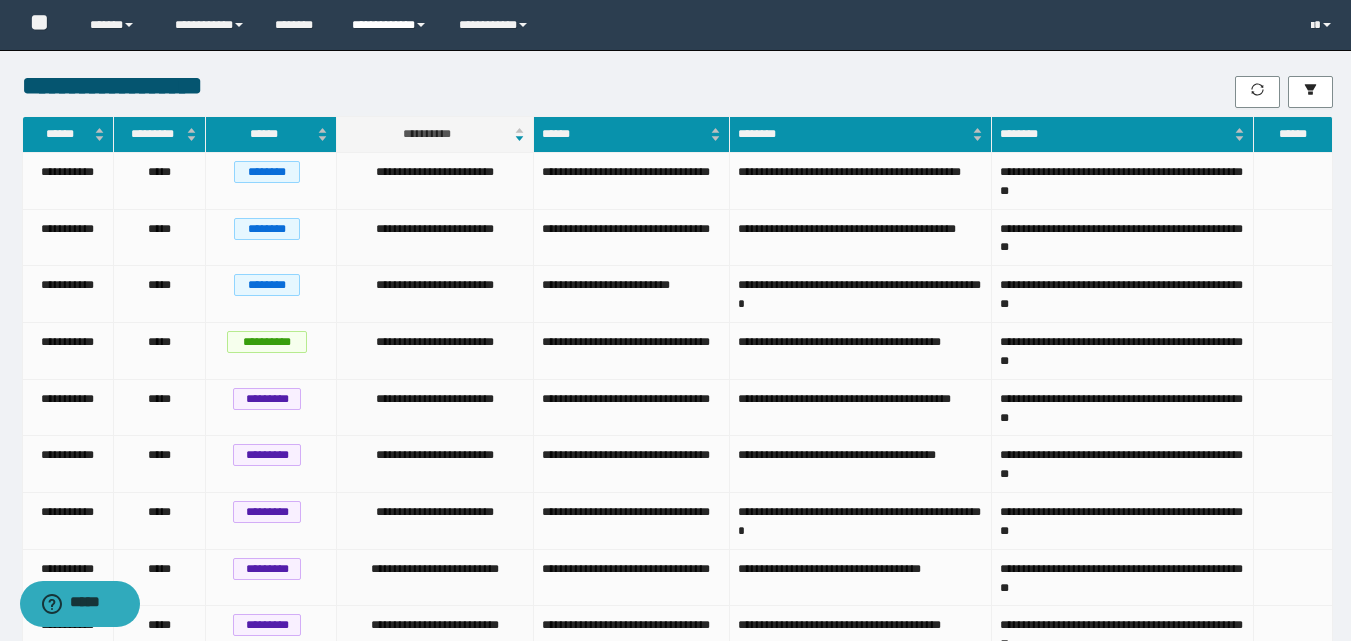 click on "**********" at bounding box center [390, 25] 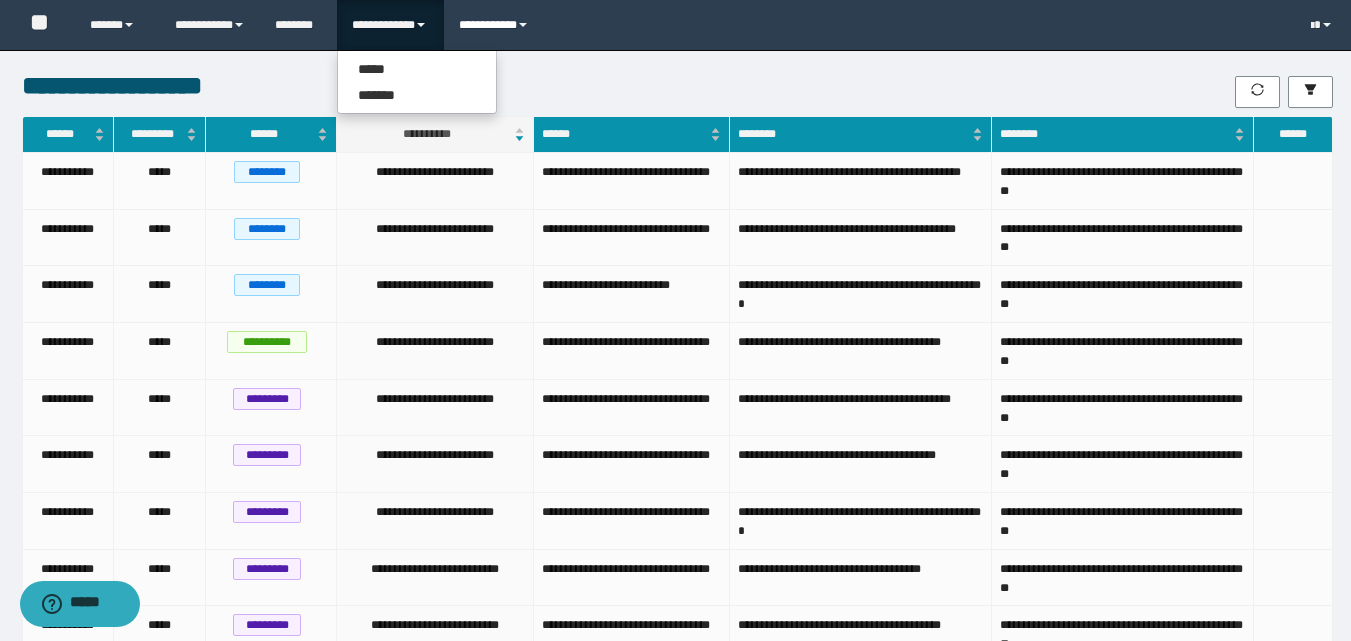 click on "**********" at bounding box center [496, 25] 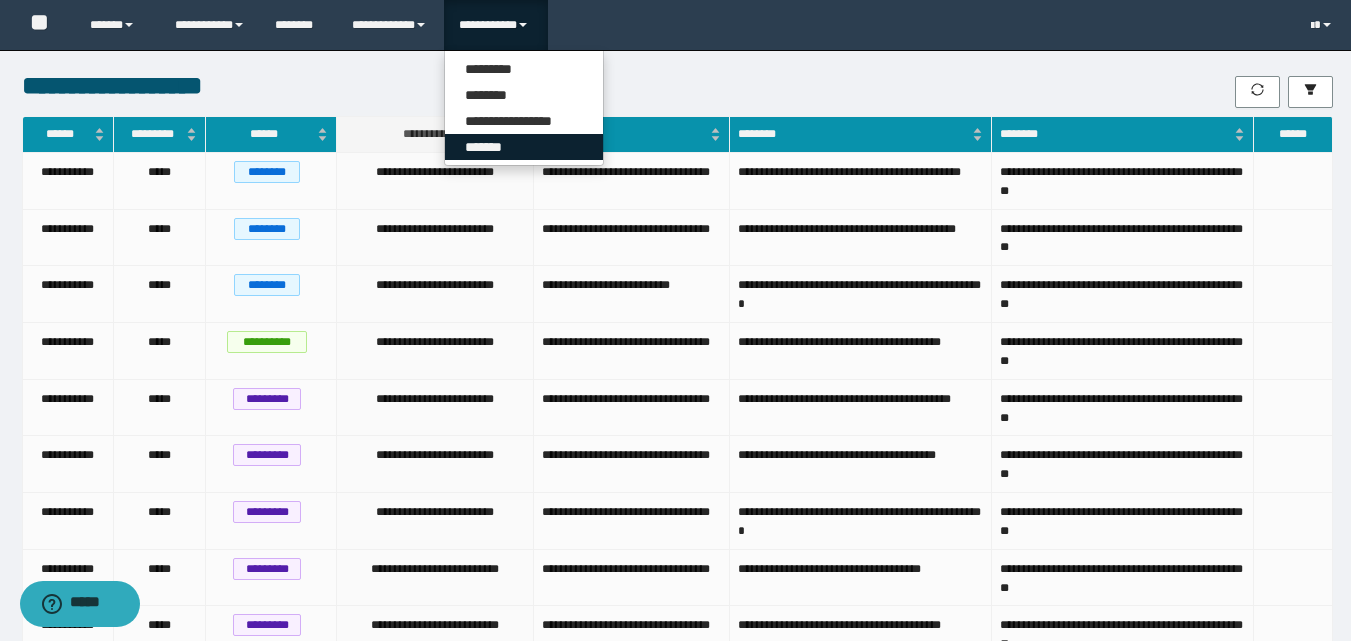 click on "*******" at bounding box center [524, 147] 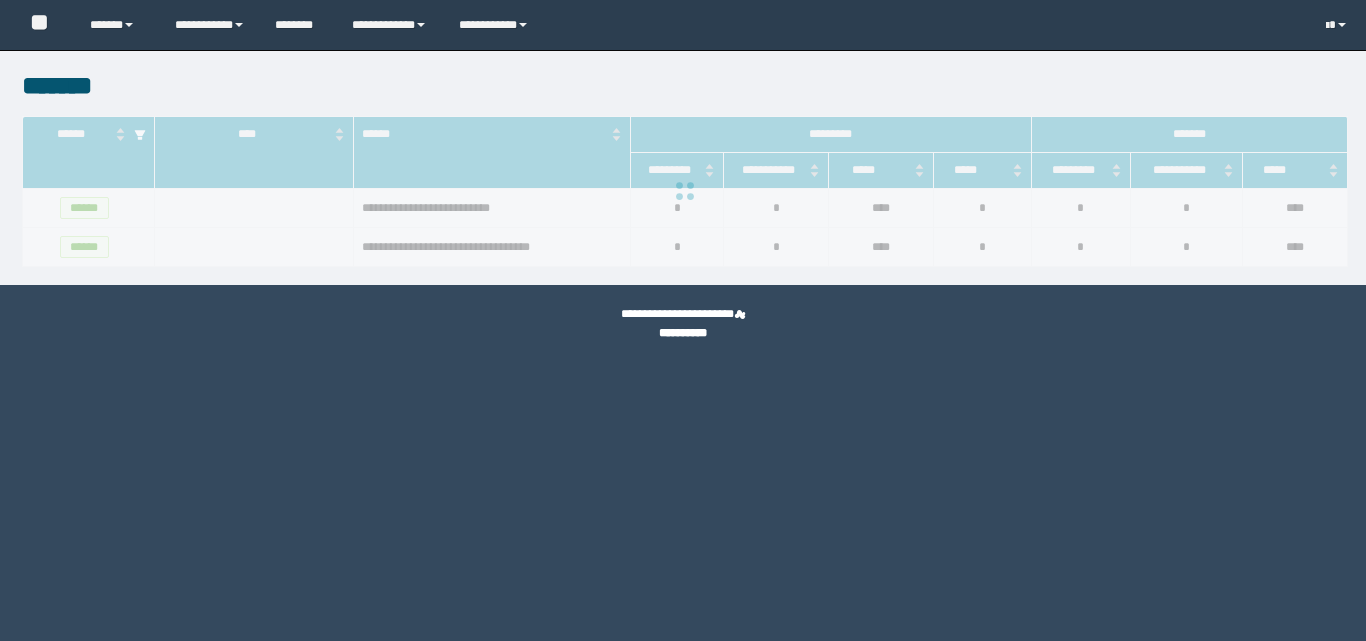 scroll, scrollTop: 0, scrollLeft: 0, axis: both 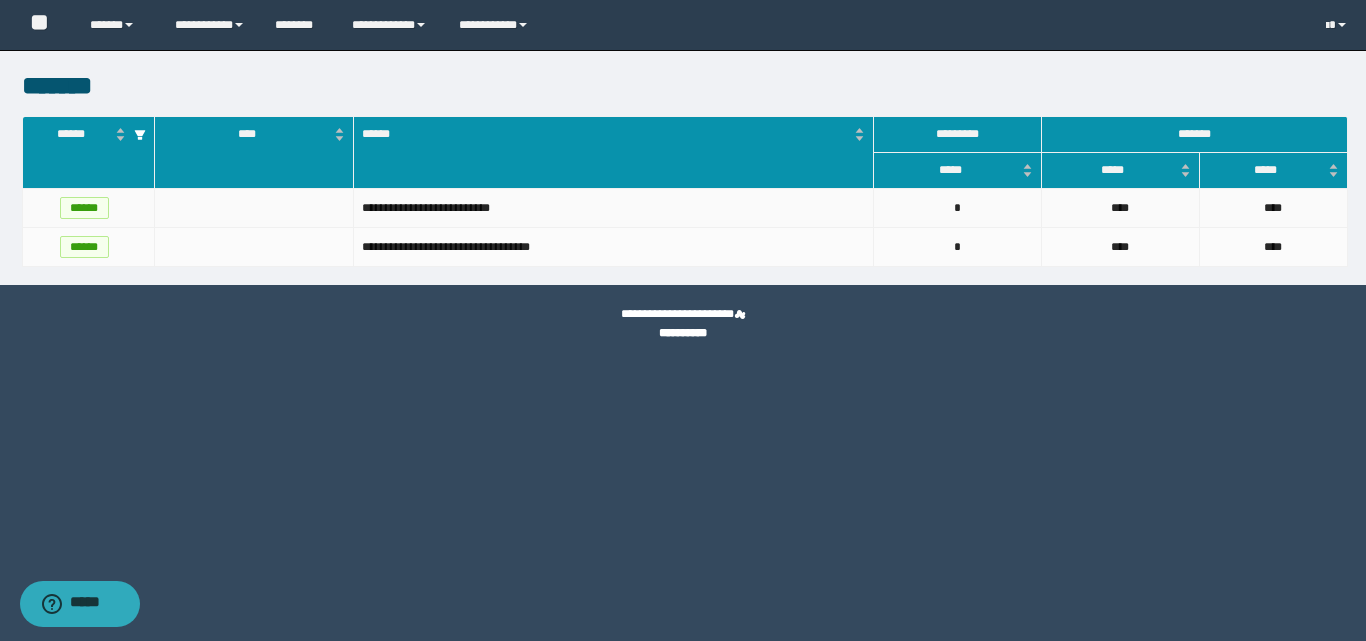 click on "****" at bounding box center [1274, 208] 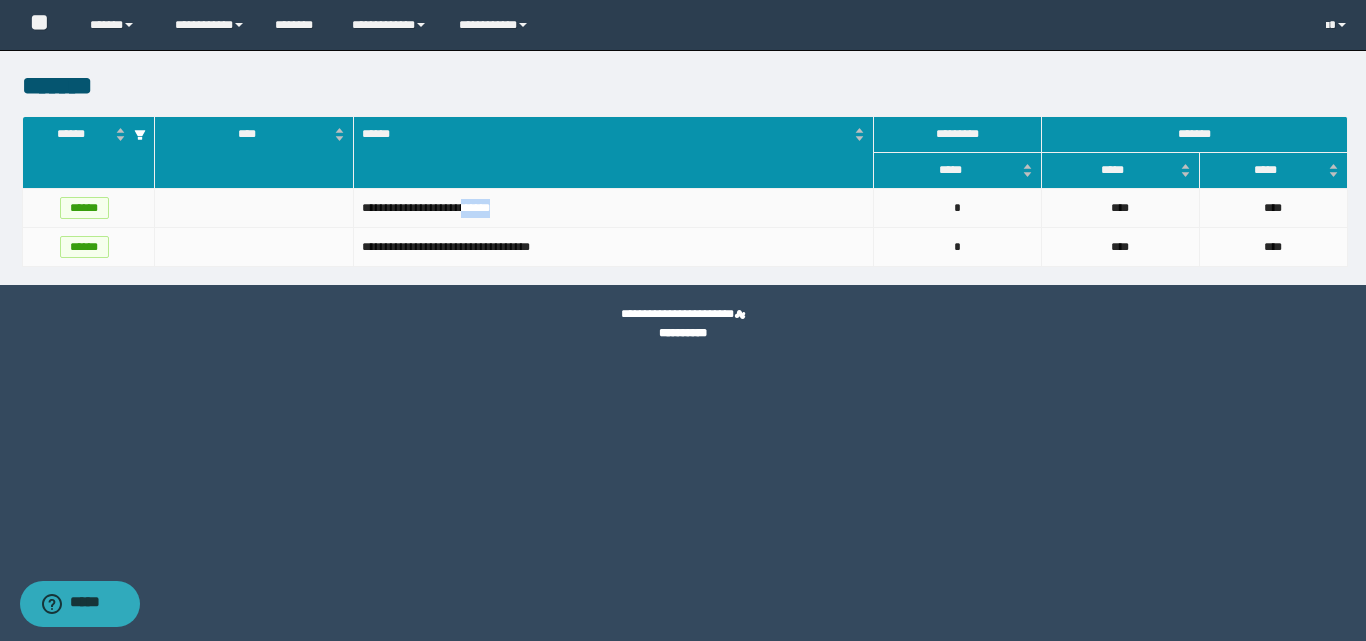 click on "**********" at bounding box center (614, 208) 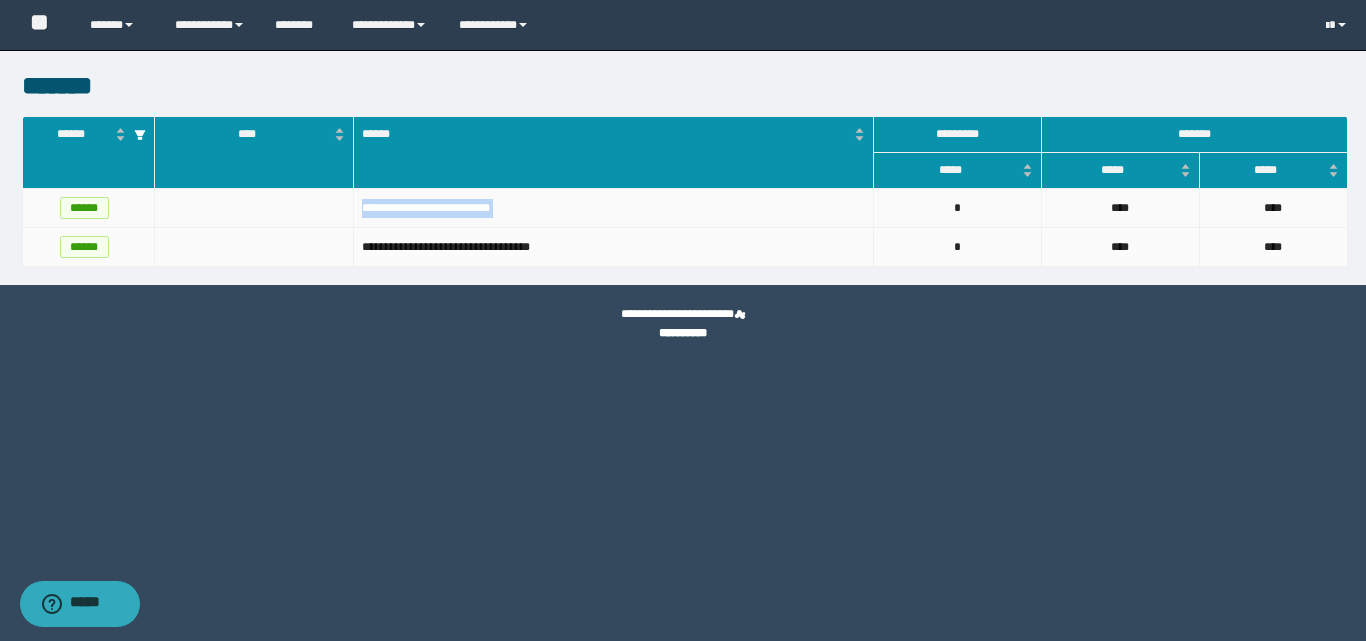 click on "**********" at bounding box center (614, 208) 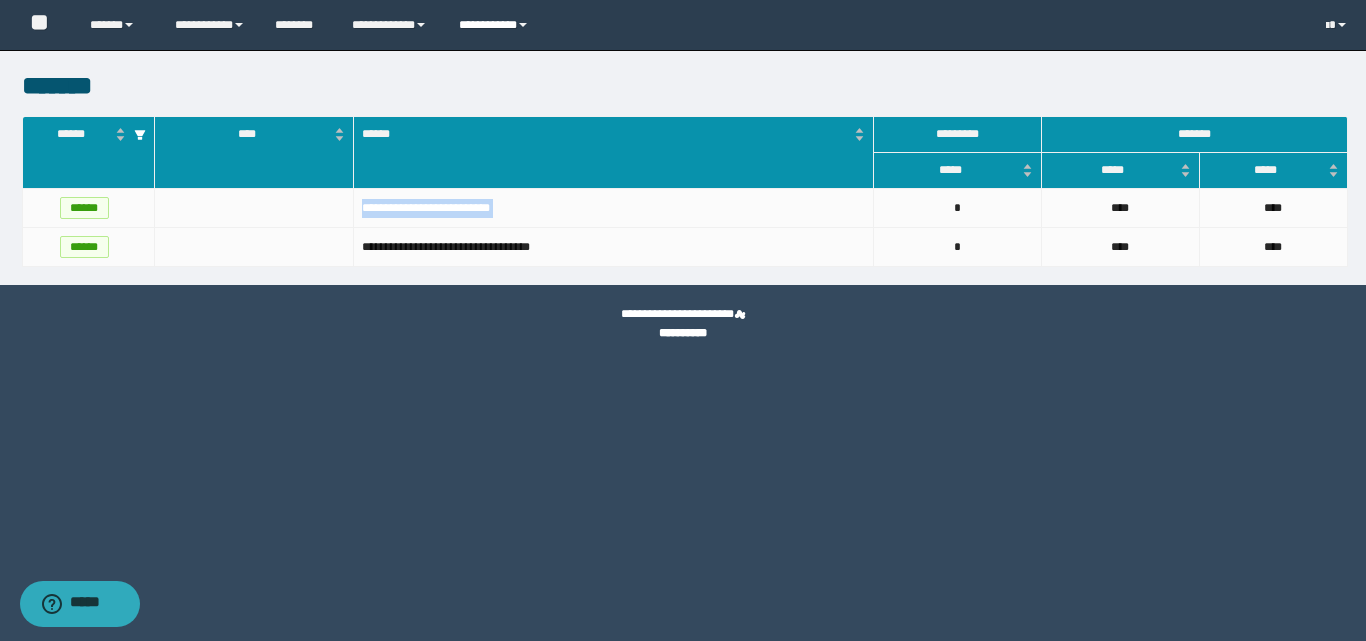 click on "**********" at bounding box center [496, 25] 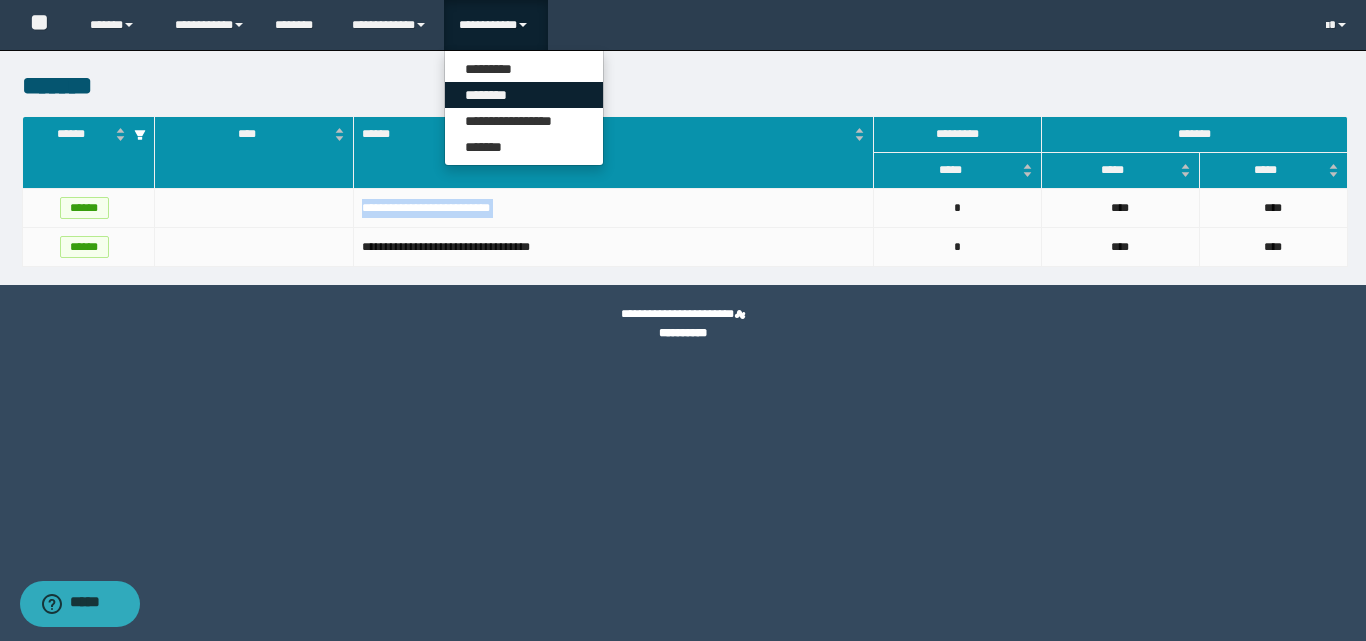 click on "********" at bounding box center (524, 95) 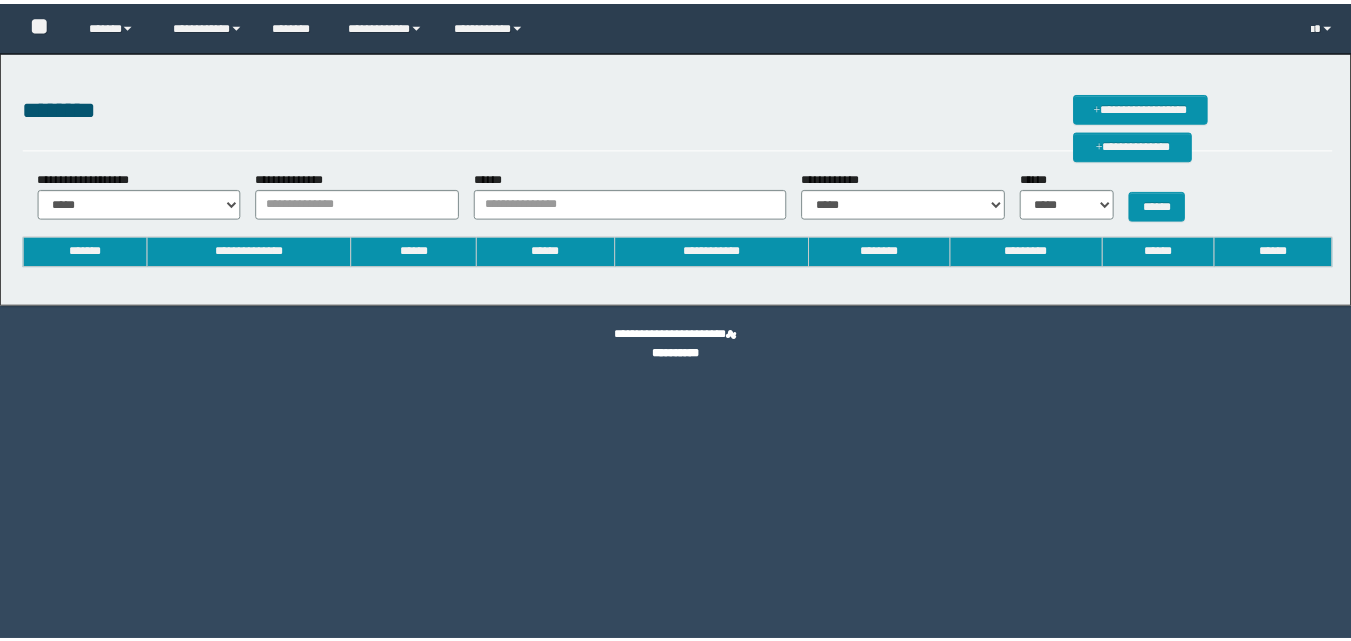 scroll, scrollTop: 0, scrollLeft: 0, axis: both 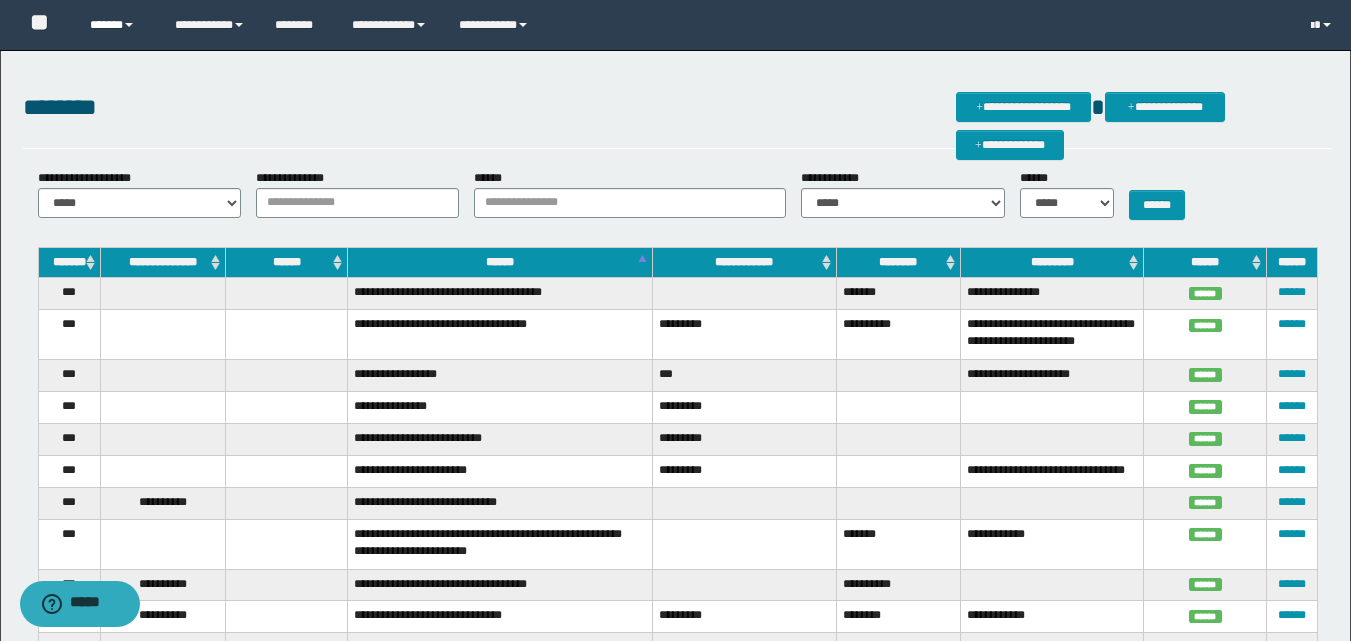 click on "******" at bounding box center (117, 25) 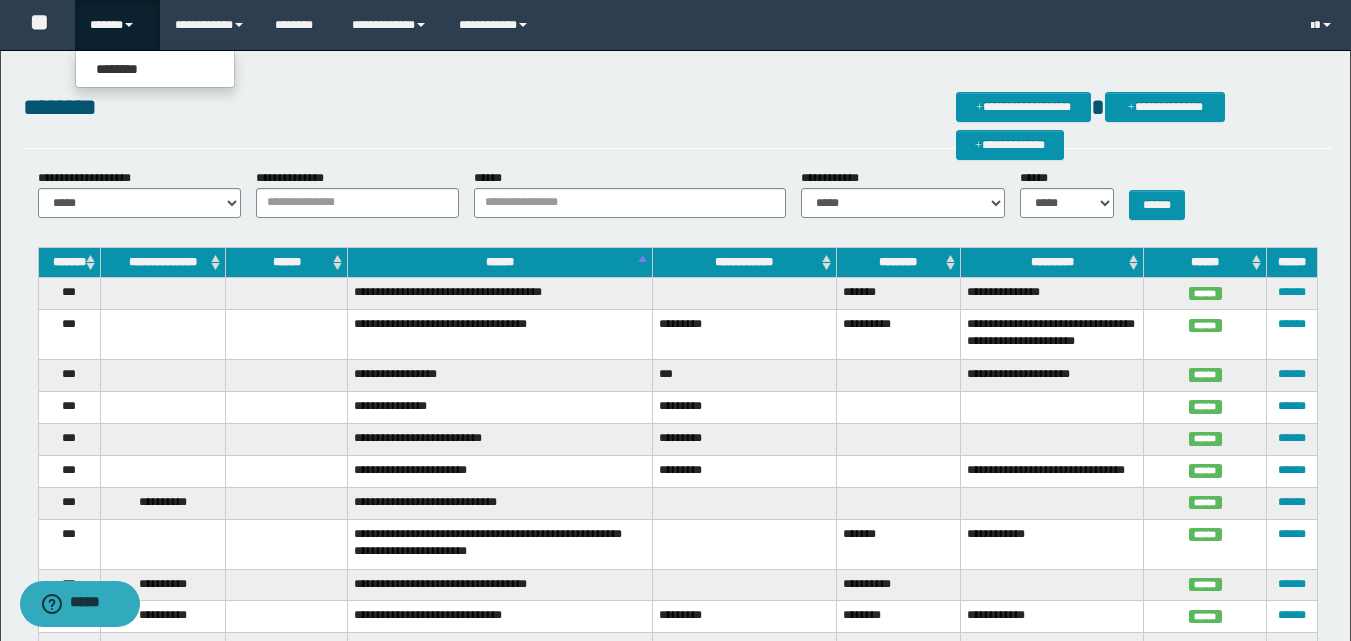 click on "********" at bounding box center [155, 69] 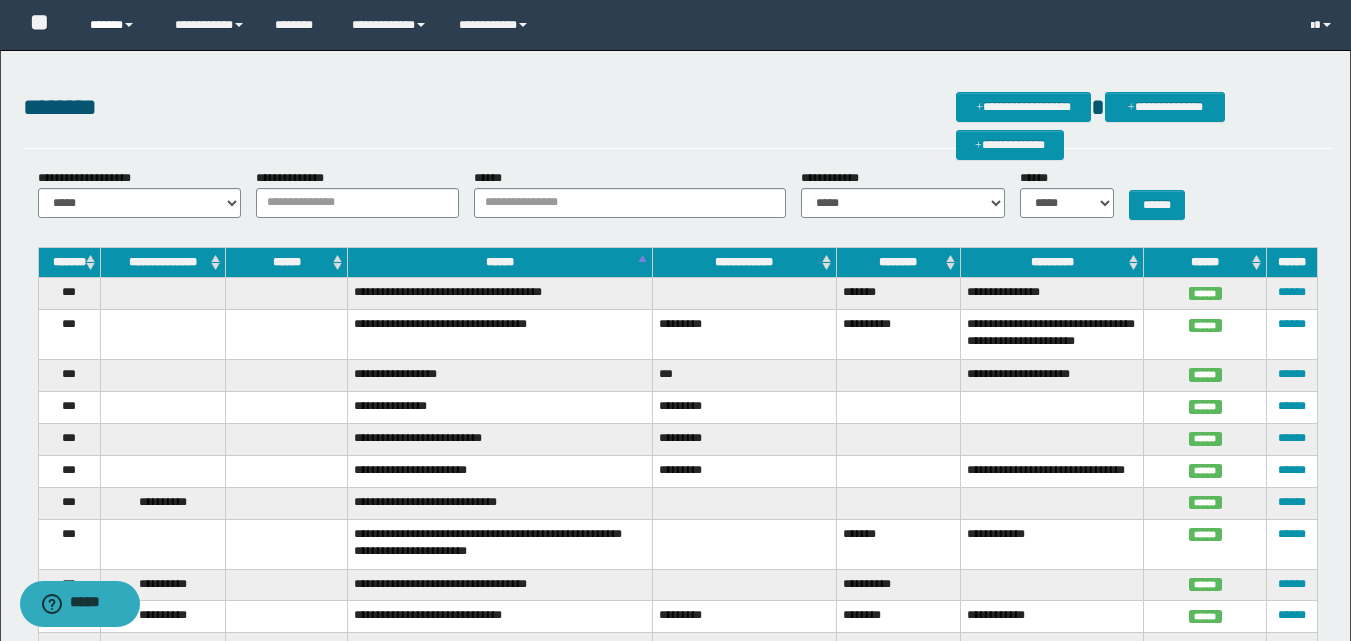 click on "******" at bounding box center (117, 25) 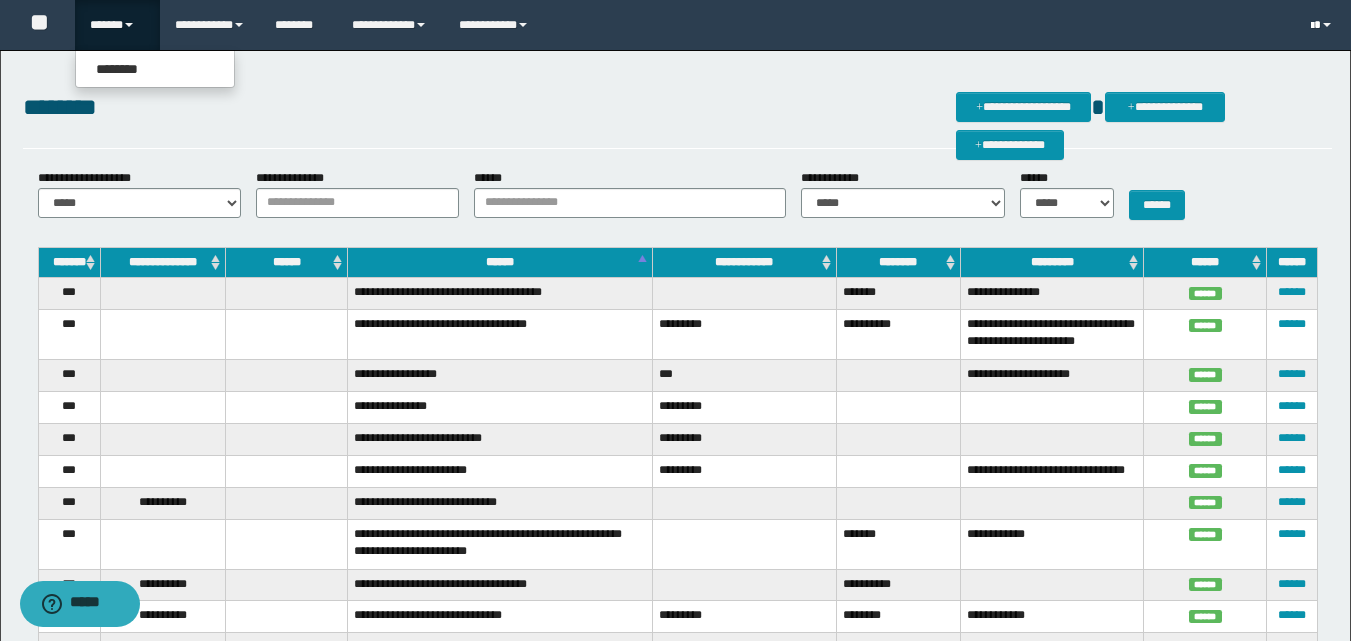 click at bounding box center [1323, 25] 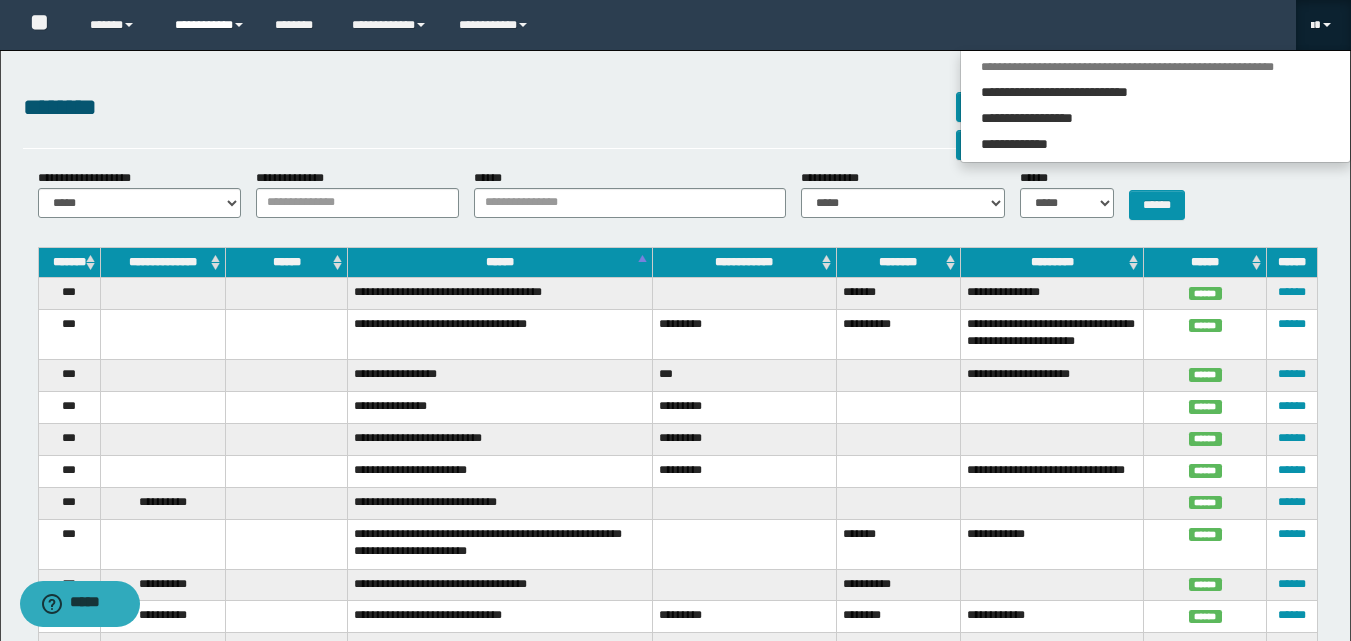 click on "**********" at bounding box center [210, 25] 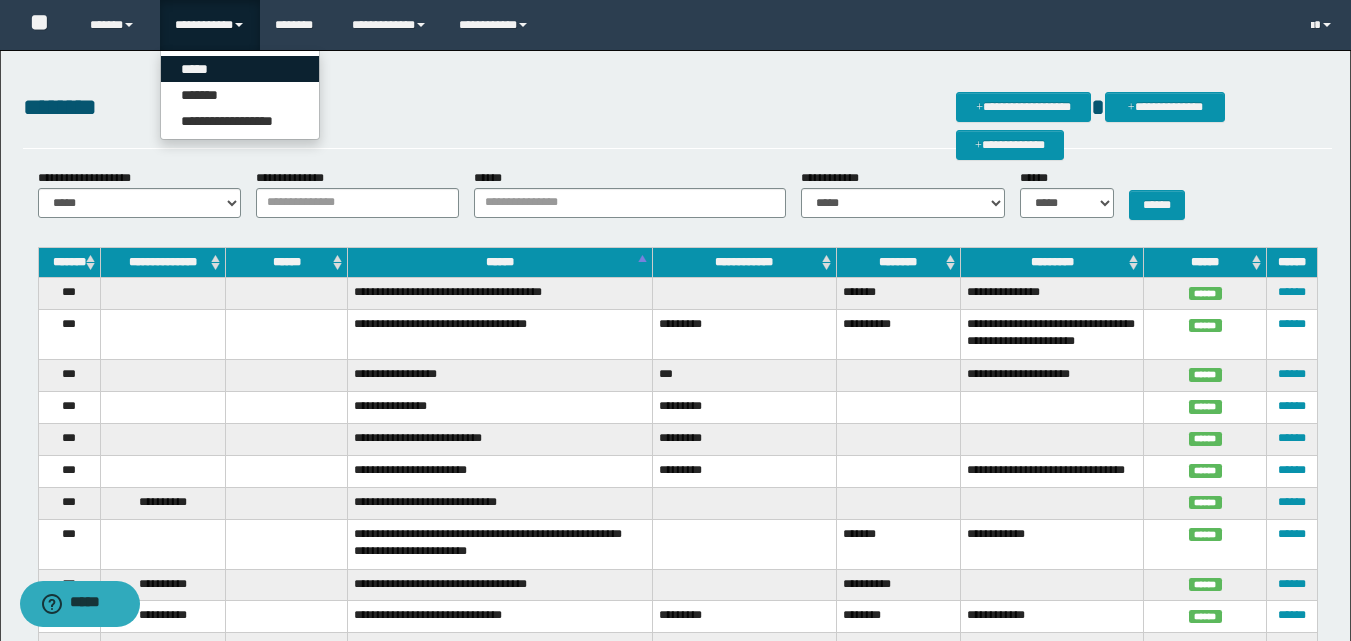 click on "*****" at bounding box center (240, 69) 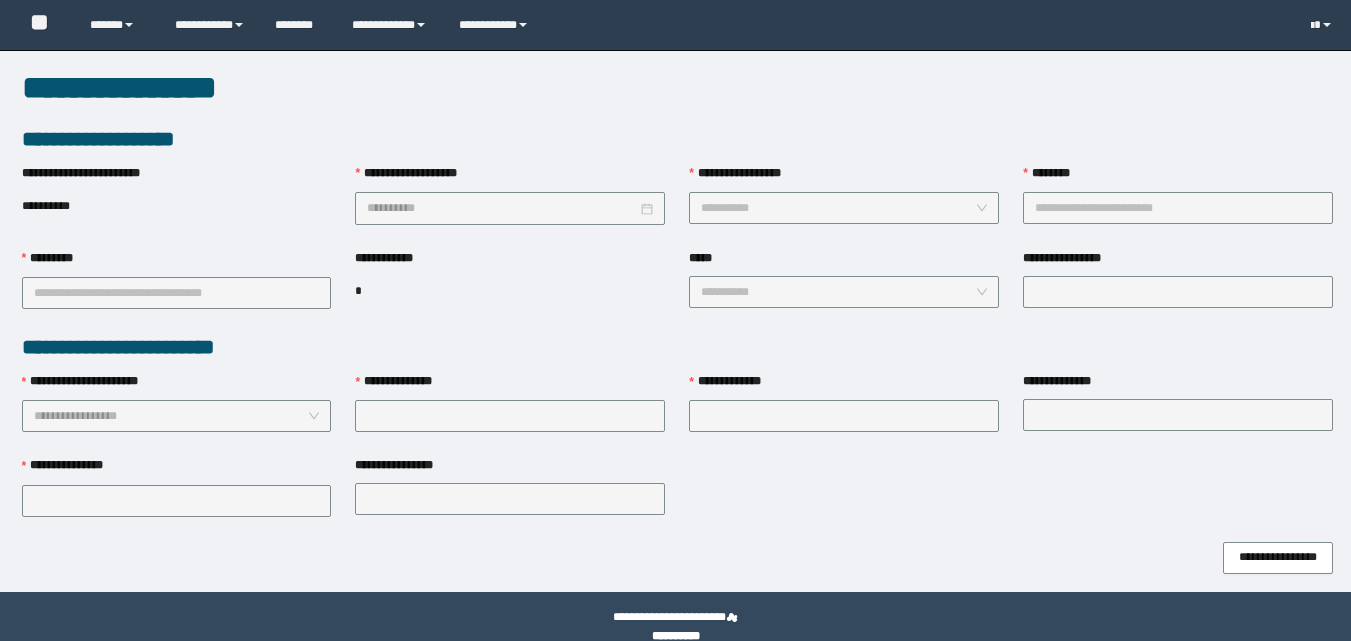 scroll, scrollTop: 0, scrollLeft: 0, axis: both 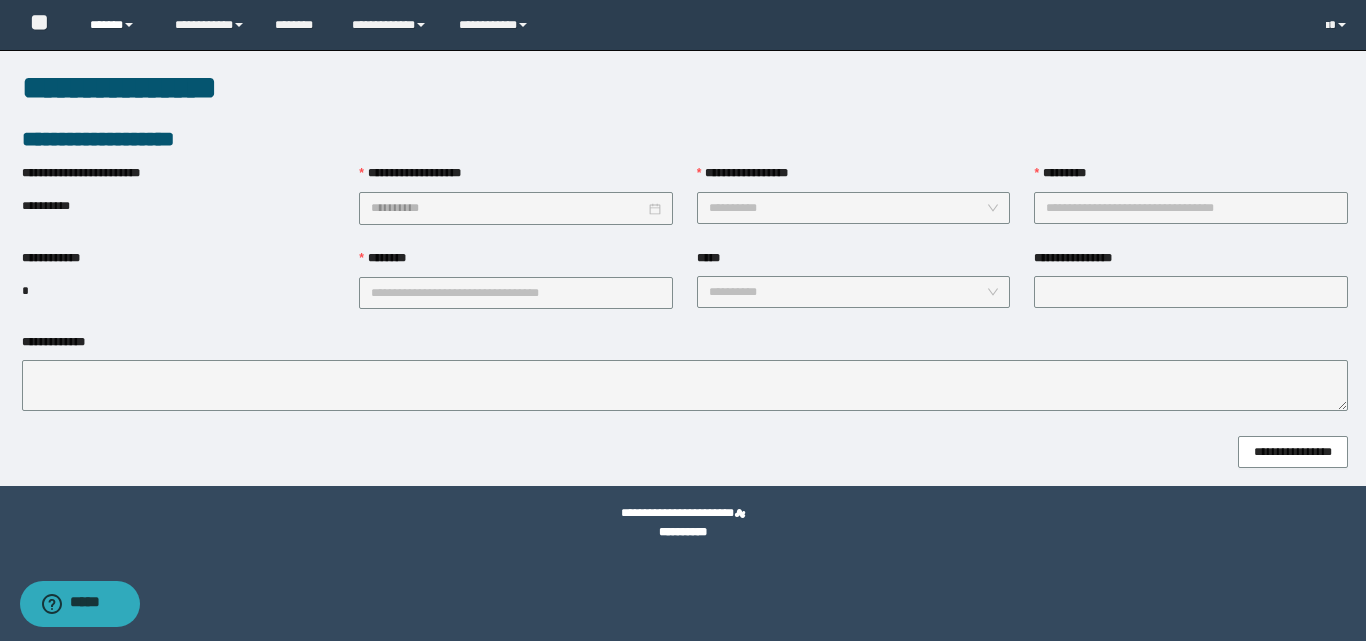 click on "******" at bounding box center [117, 25] 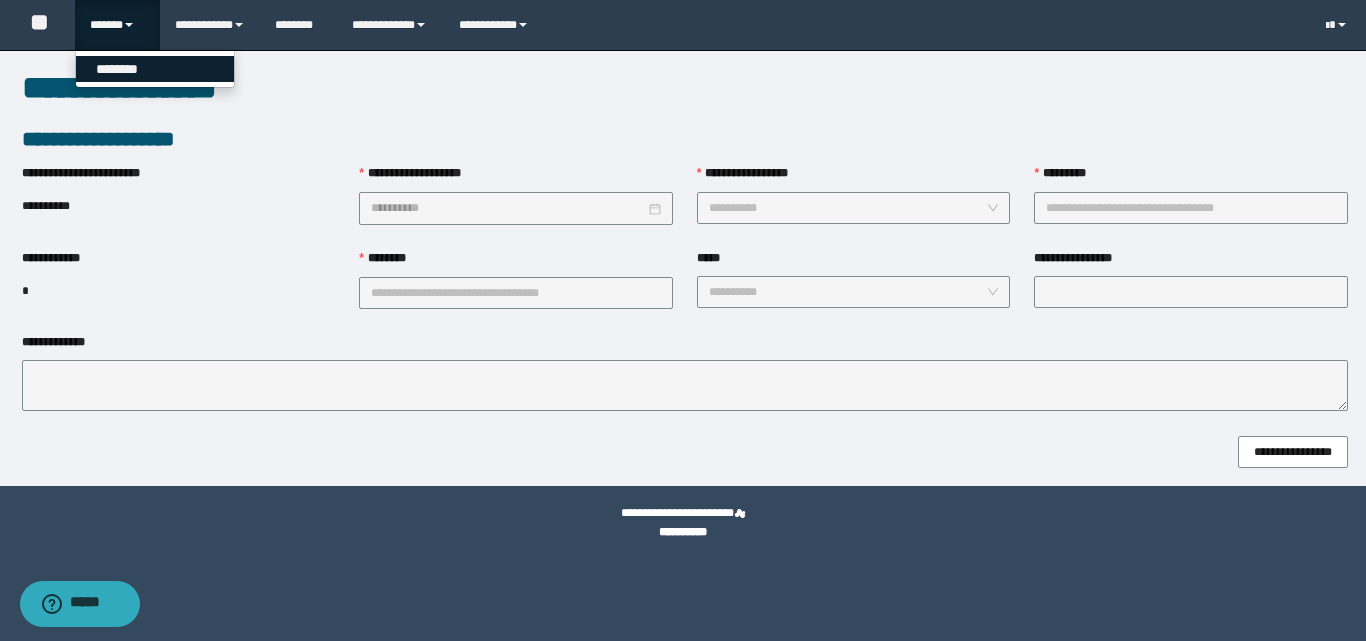 click on "********" at bounding box center (155, 69) 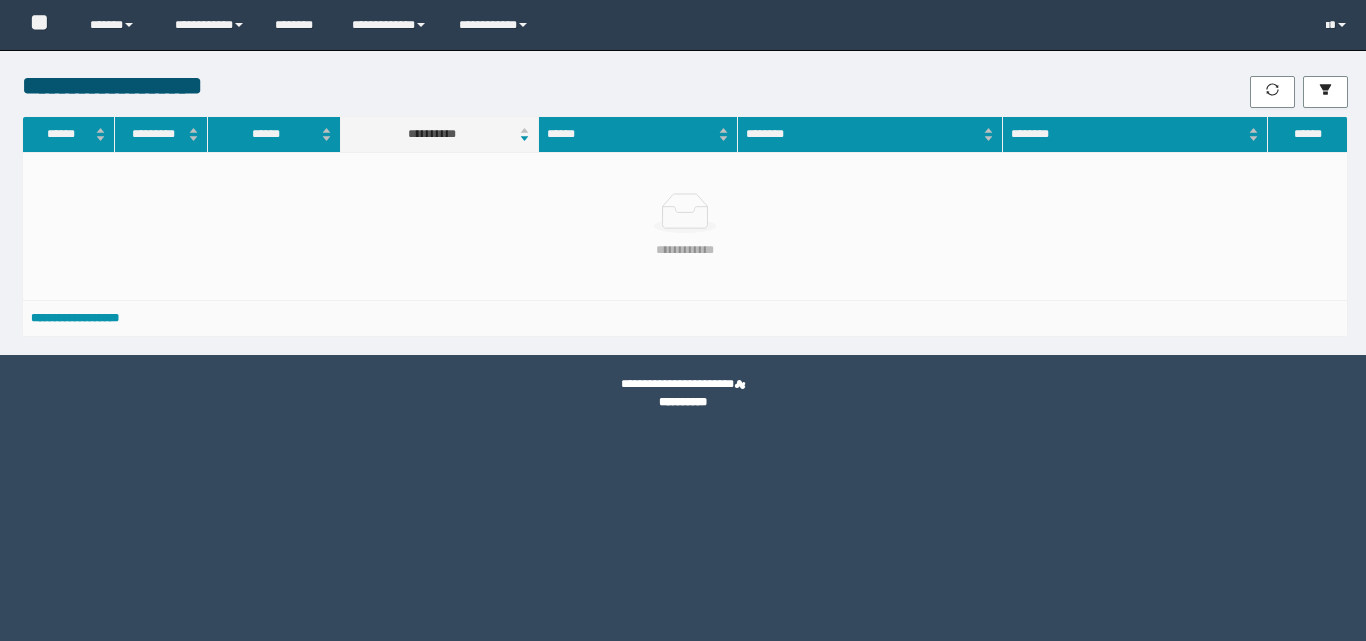 scroll, scrollTop: 0, scrollLeft: 0, axis: both 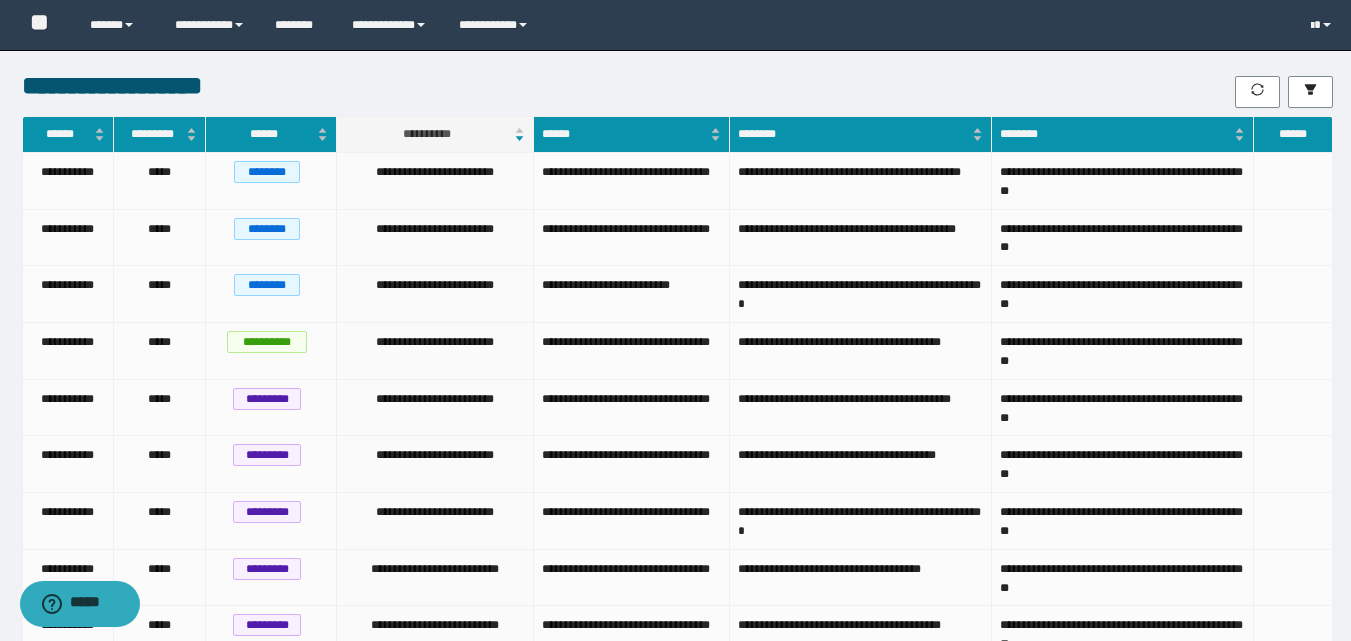 click on "[FIRST] [LAST] [STREET] [CITY] [STATE] [ZIP] [COUNTRY] [PHONE] [EMAIL] [SSN] [DLN] [CCNUM] [PASSPORT] [DOB] [AGE] [HOME_ADDRESS] [WORK_ADDRESS] [CITY] [STATE] [ZIP] [COUNTRY] [PHONE] [EMAIL] [SSN] [DLN] [CCNUM] [PASSPORT] [DOB] [AGE] [HOME_ADDRESS] [WORK_ADDRESS] [CITY] [STATE] [ZIP] [COUNTRY] [PHONE] [EMAIL] [SSN] [DLN] [CCNUM] [PASSPORT] [DOB] [AGE] [HOME_ADDRESS] [WORK_ADDRESS] [CITY] [STATE] [ZIP] [COUNTRY] [PHONE] [EMAIL] [SSN] [DLN] [CCNUM] [PASSPORT] [DOB] [AGE] [HOME_ADDRESS]" at bounding box center [675, 666] 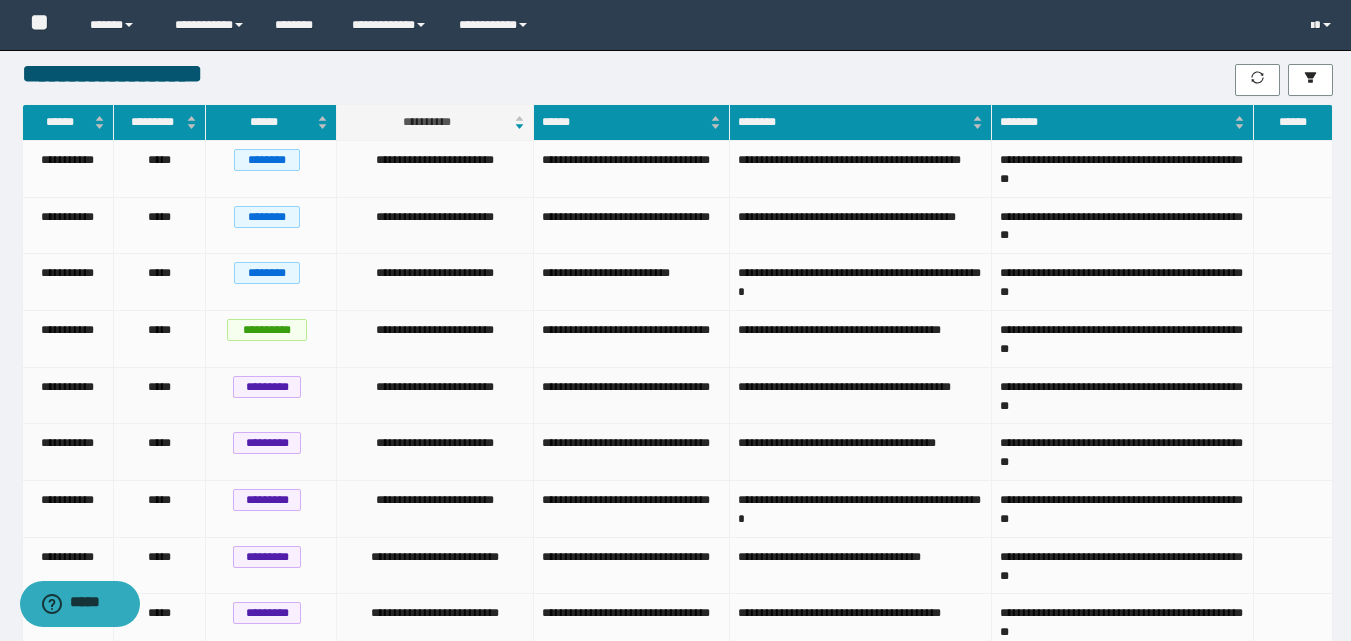 scroll, scrollTop: 0, scrollLeft: 0, axis: both 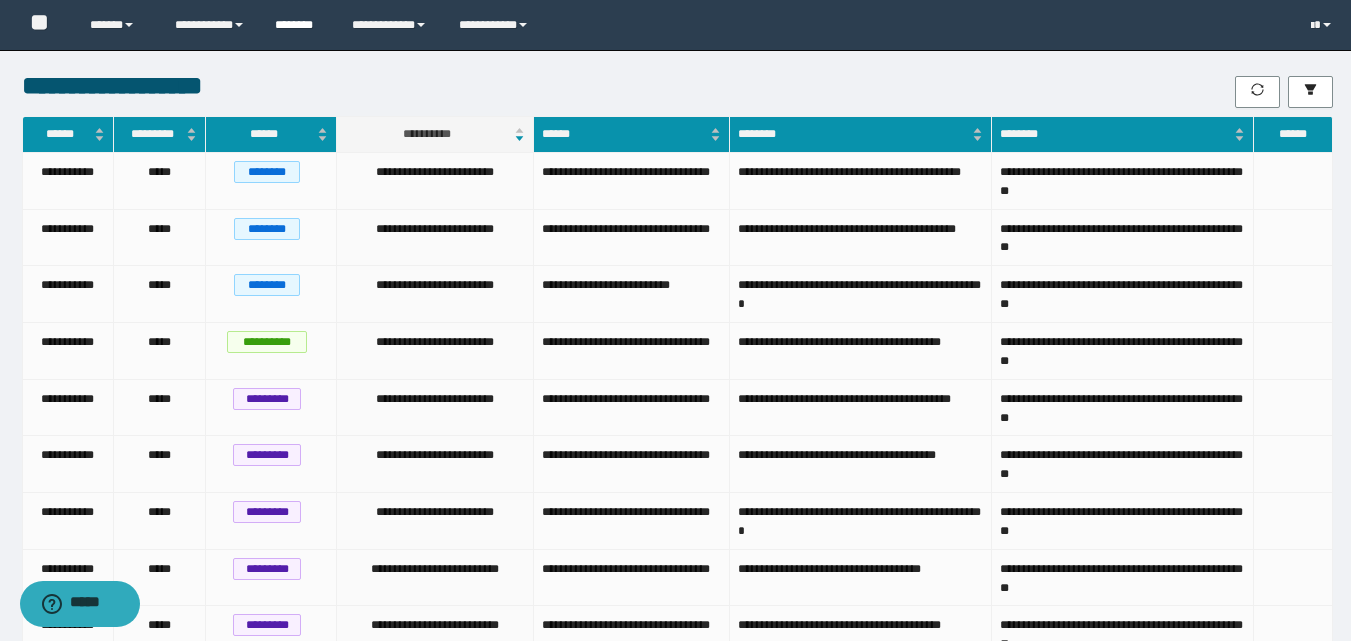 click on "********" at bounding box center (298, 25) 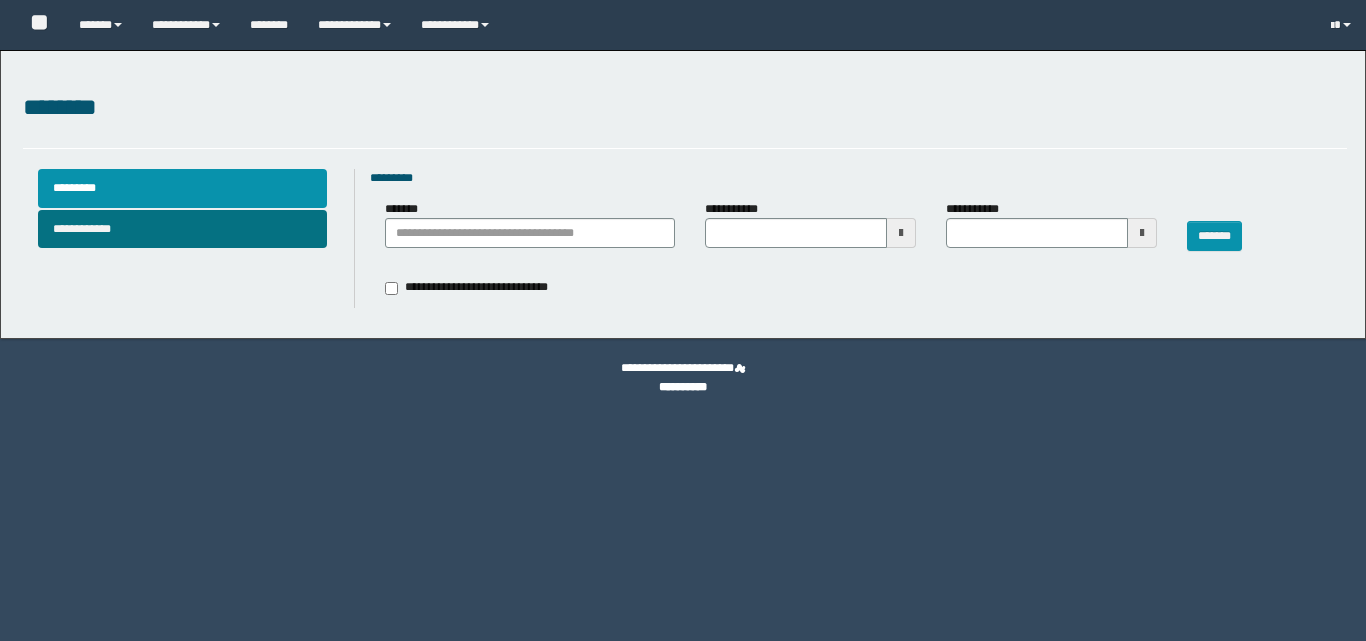 type 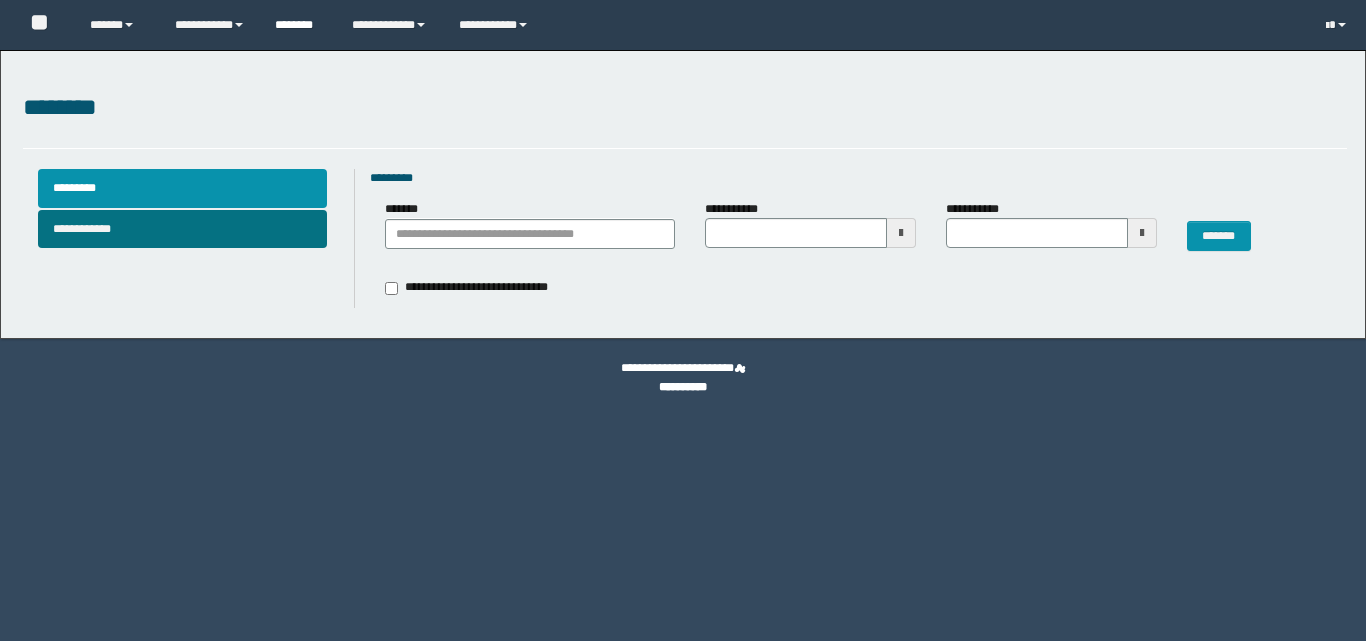 scroll, scrollTop: 0, scrollLeft: 0, axis: both 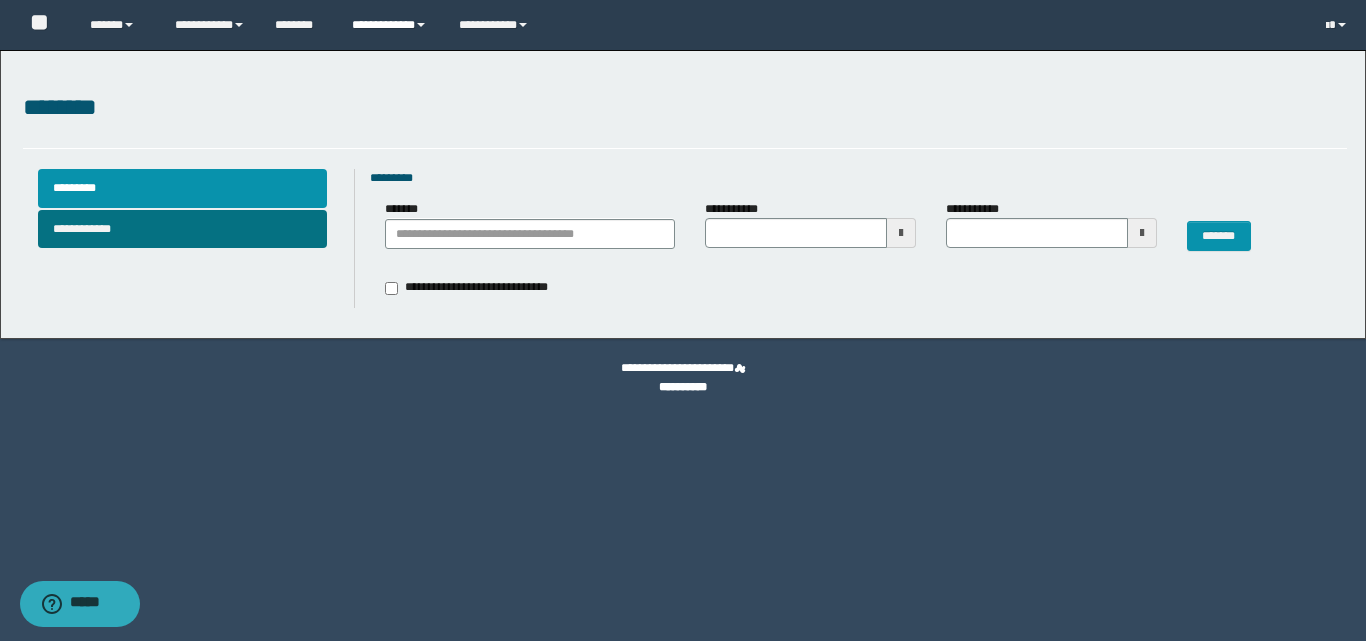 click on "**********" at bounding box center [390, 25] 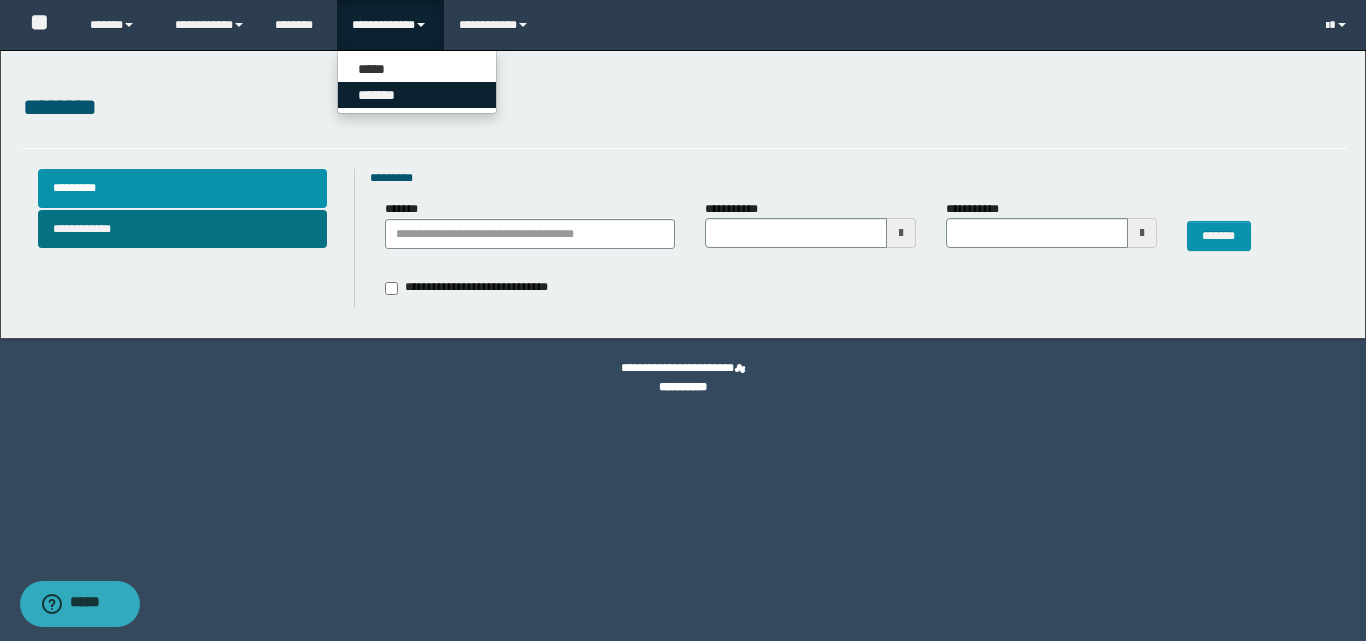 click on "*******" at bounding box center [417, 95] 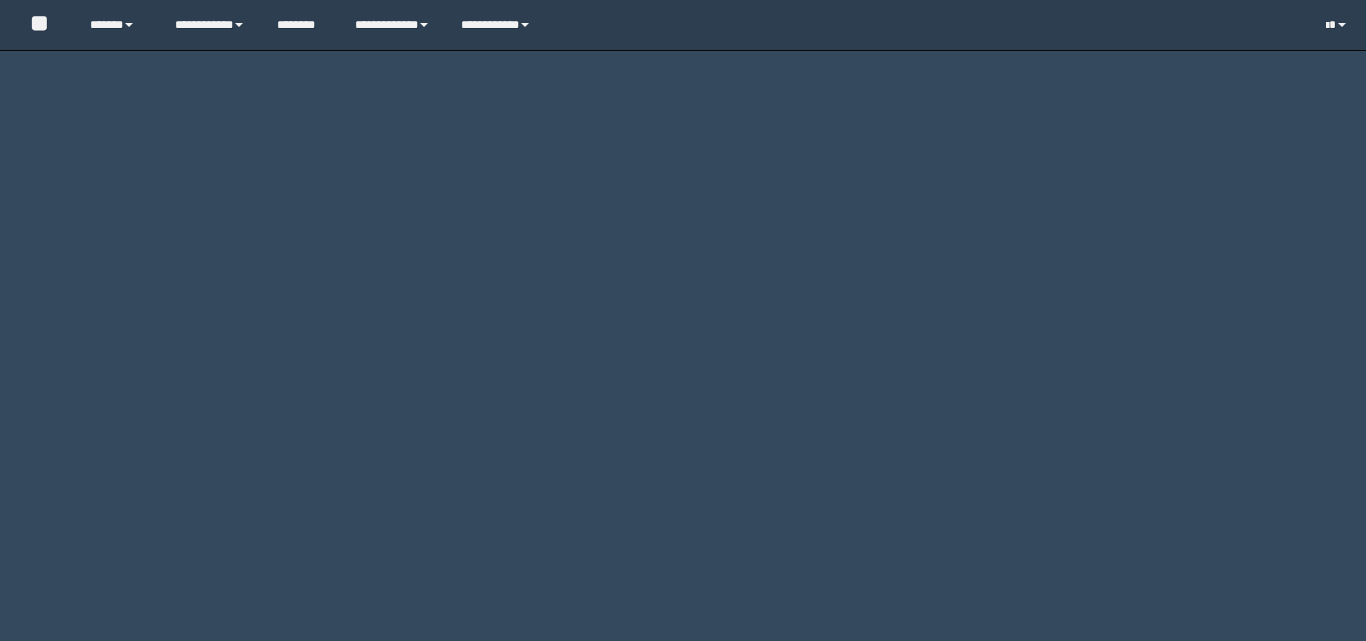 scroll, scrollTop: 0, scrollLeft: 0, axis: both 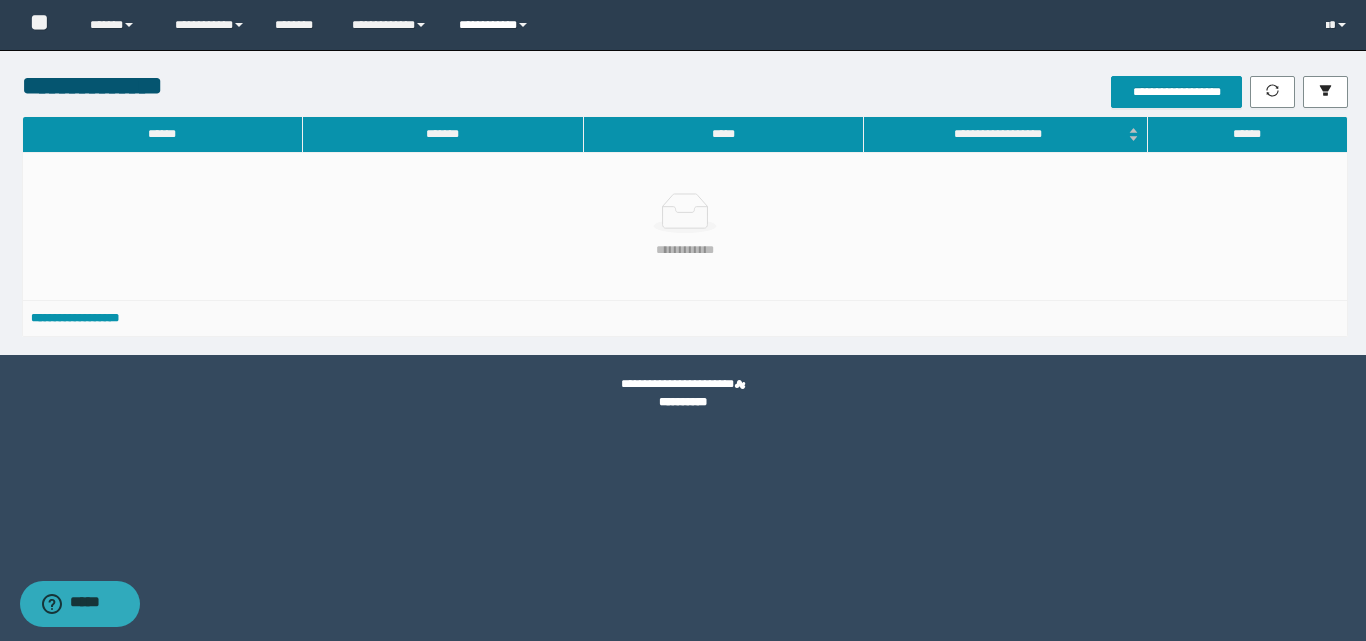 click on "**********" at bounding box center [496, 25] 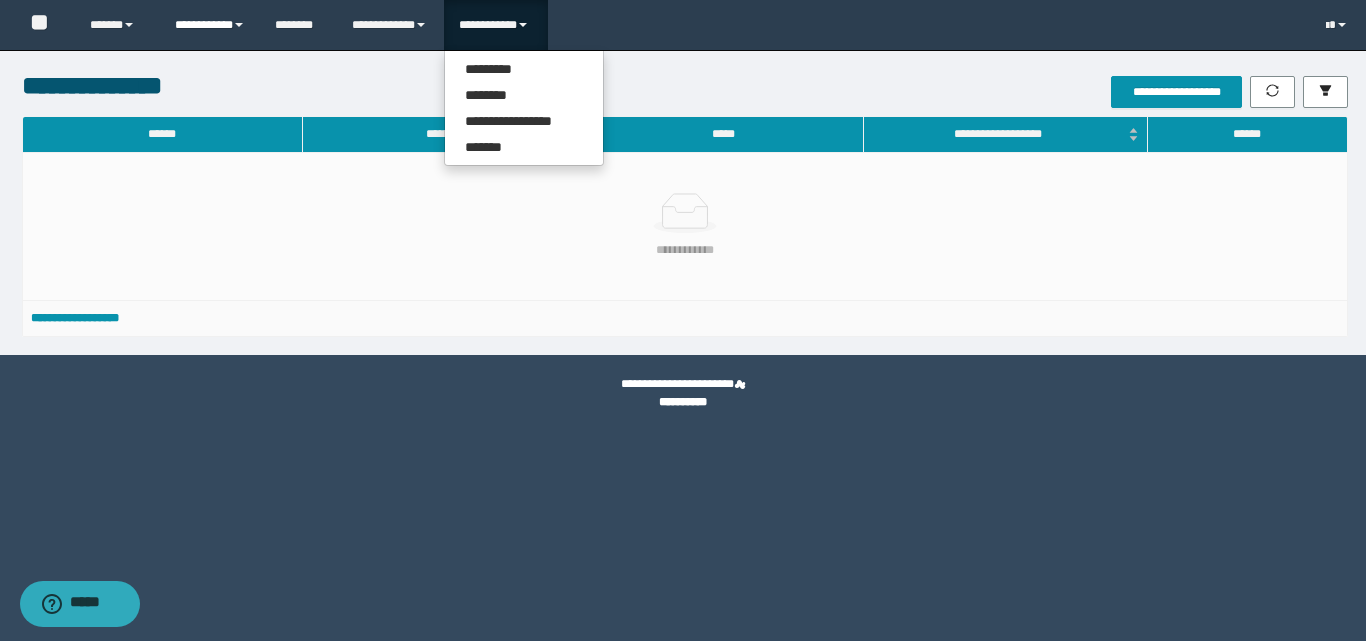 click on "**********" at bounding box center [210, 25] 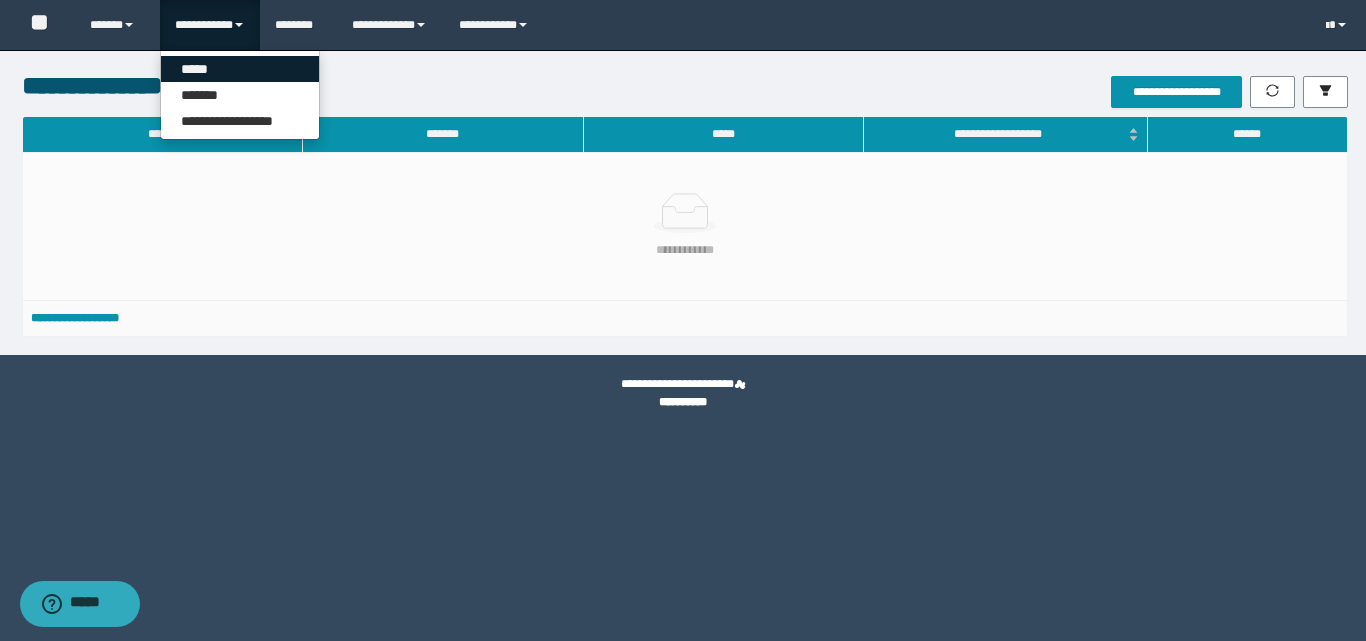 click on "*****" at bounding box center (240, 69) 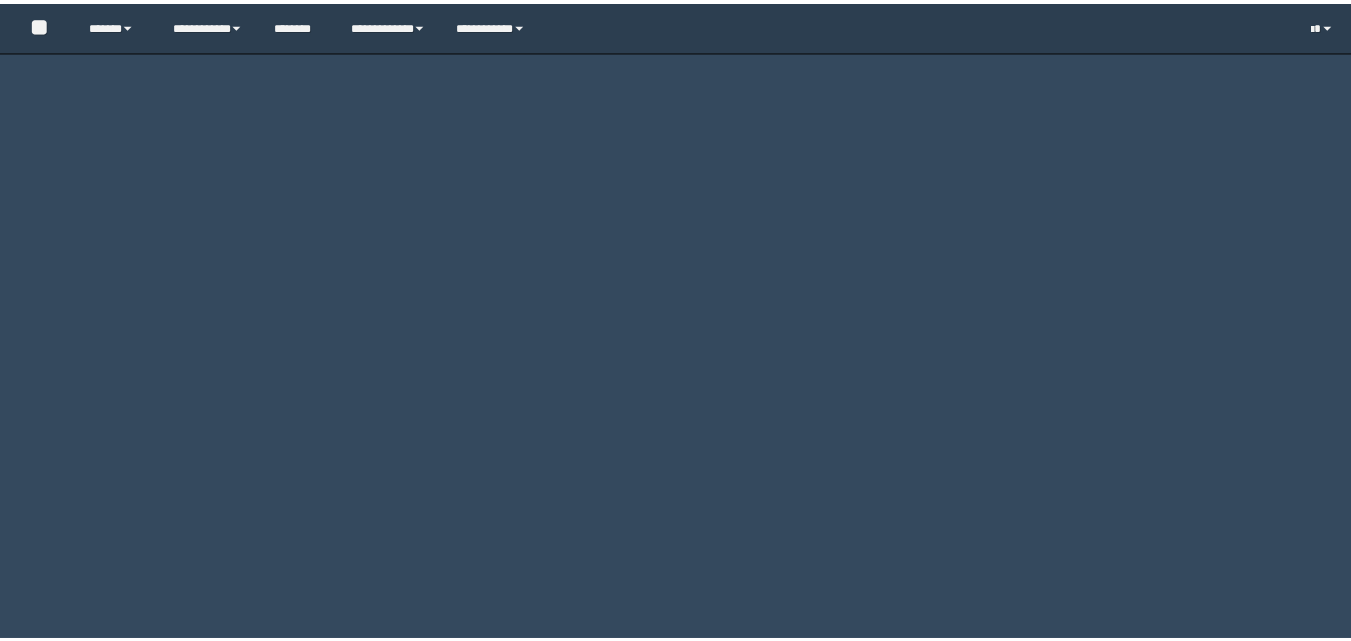 scroll, scrollTop: 0, scrollLeft: 0, axis: both 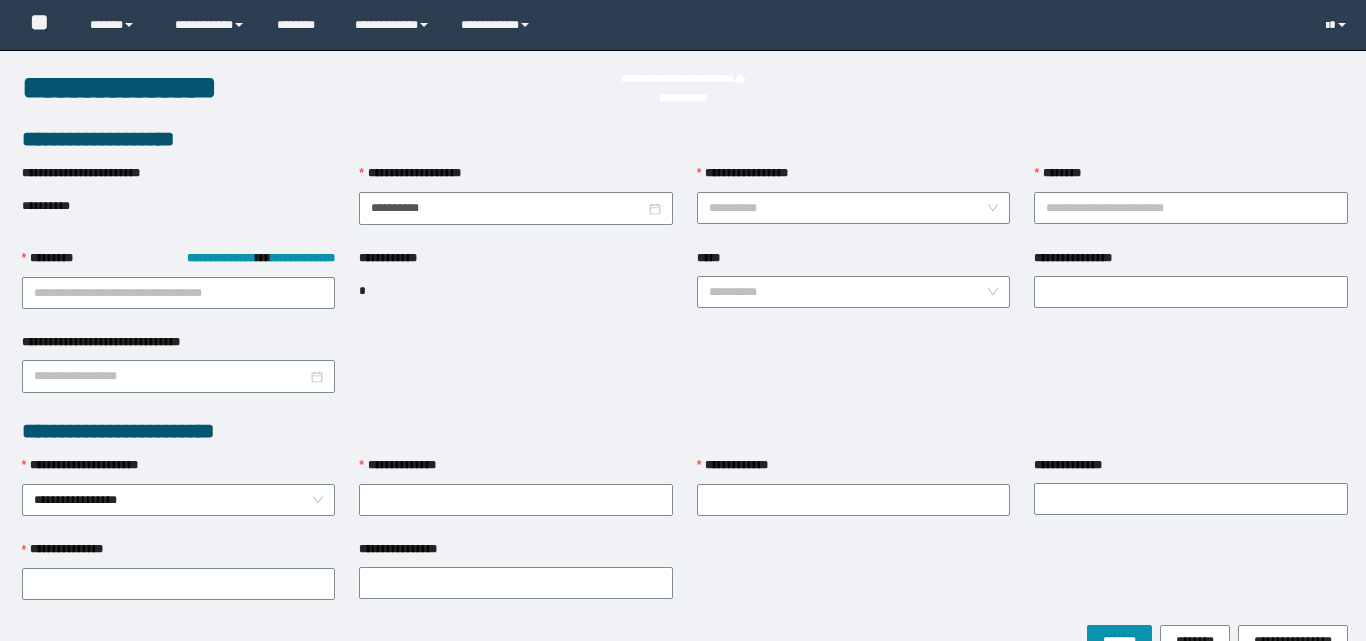 click on "**" at bounding box center [45, 25] 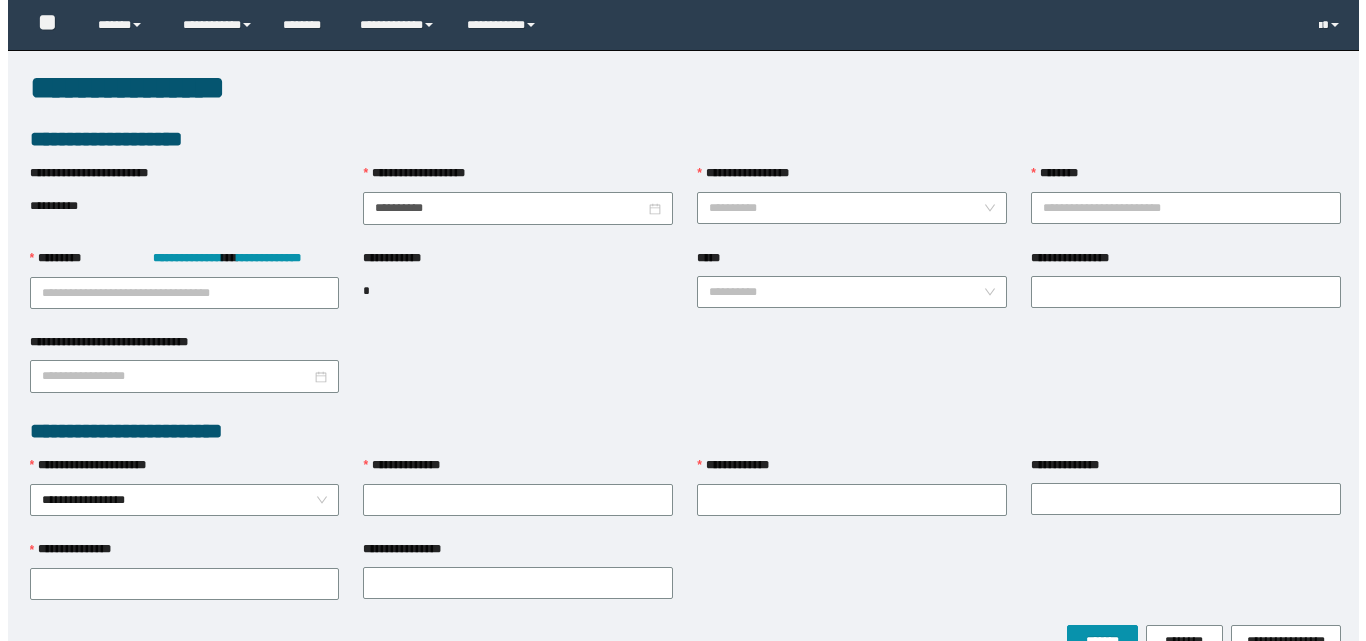 scroll, scrollTop: 0, scrollLeft: 0, axis: both 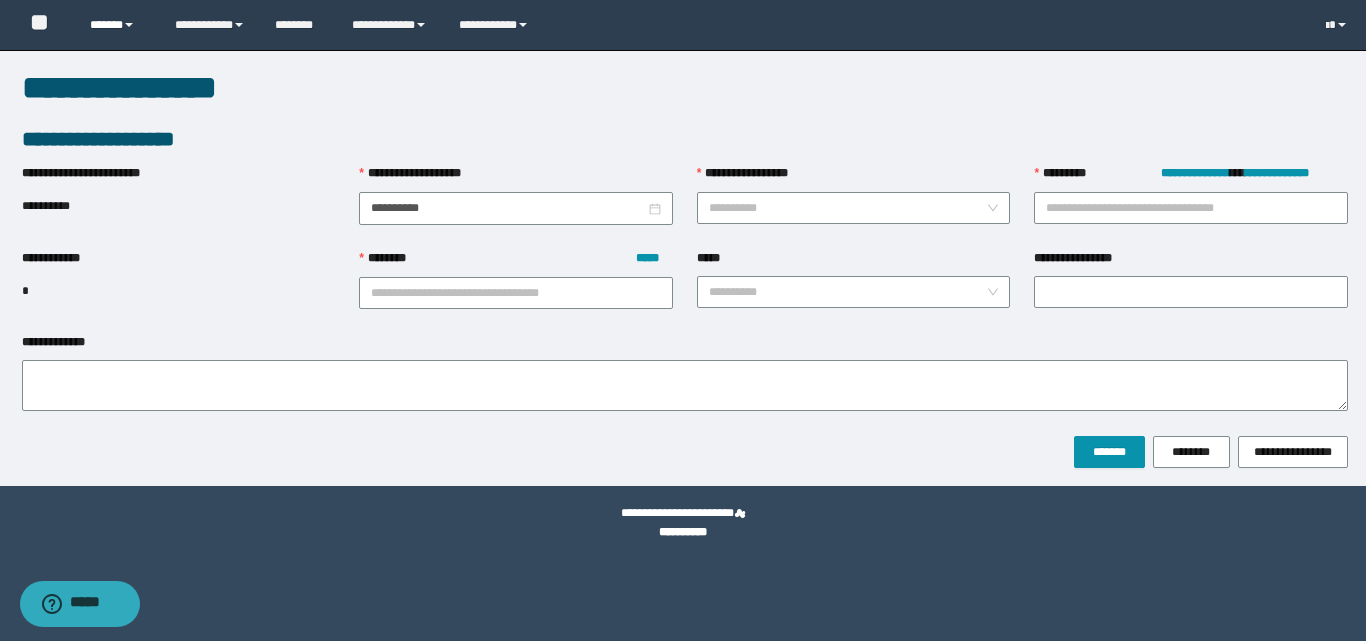 click on "******" at bounding box center [117, 25] 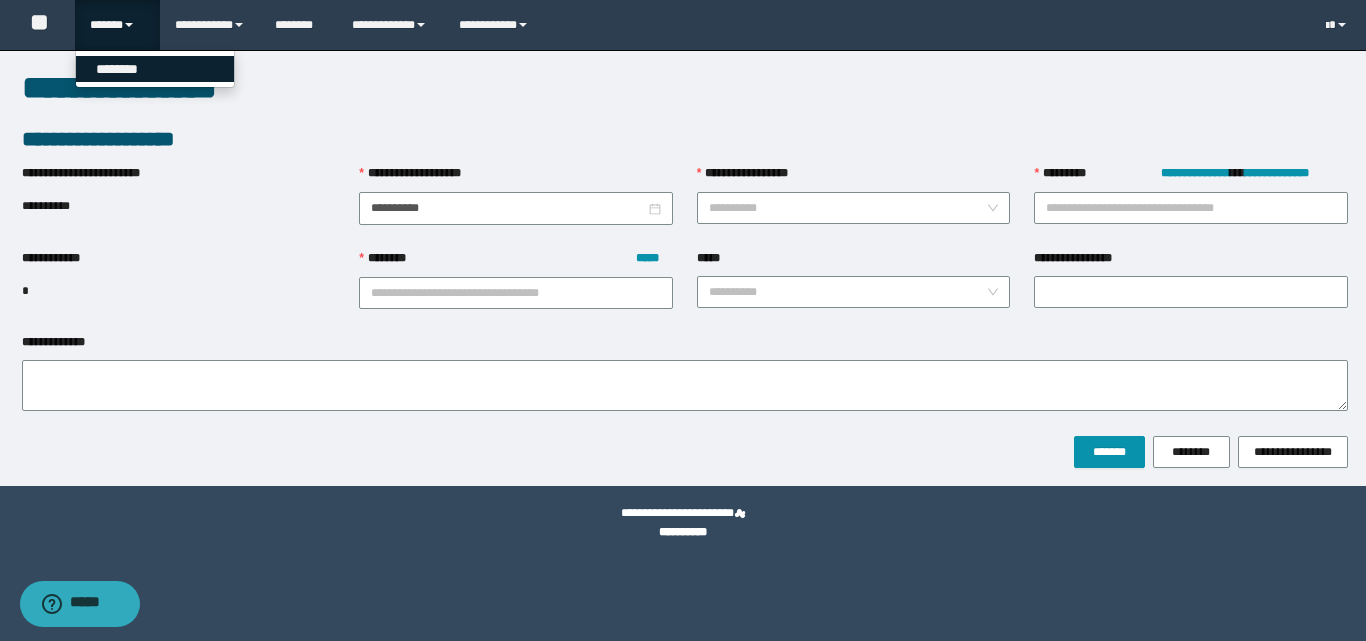 click on "********" at bounding box center (155, 69) 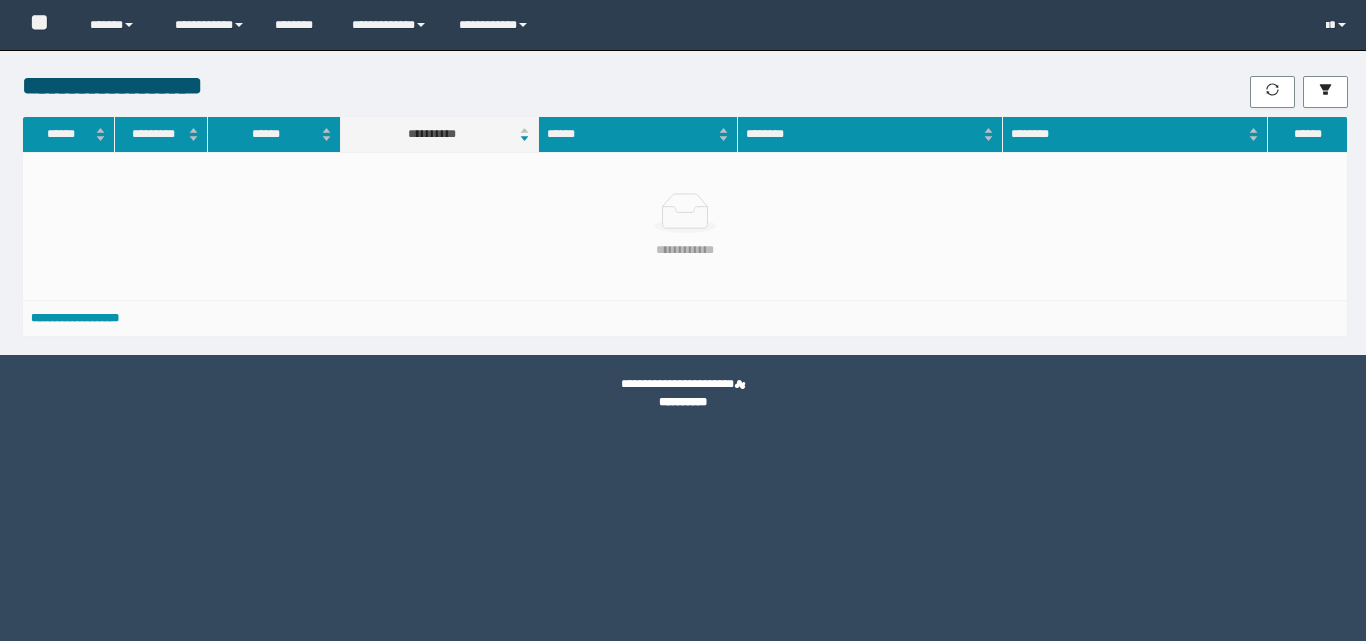 scroll, scrollTop: 0, scrollLeft: 0, axis: both 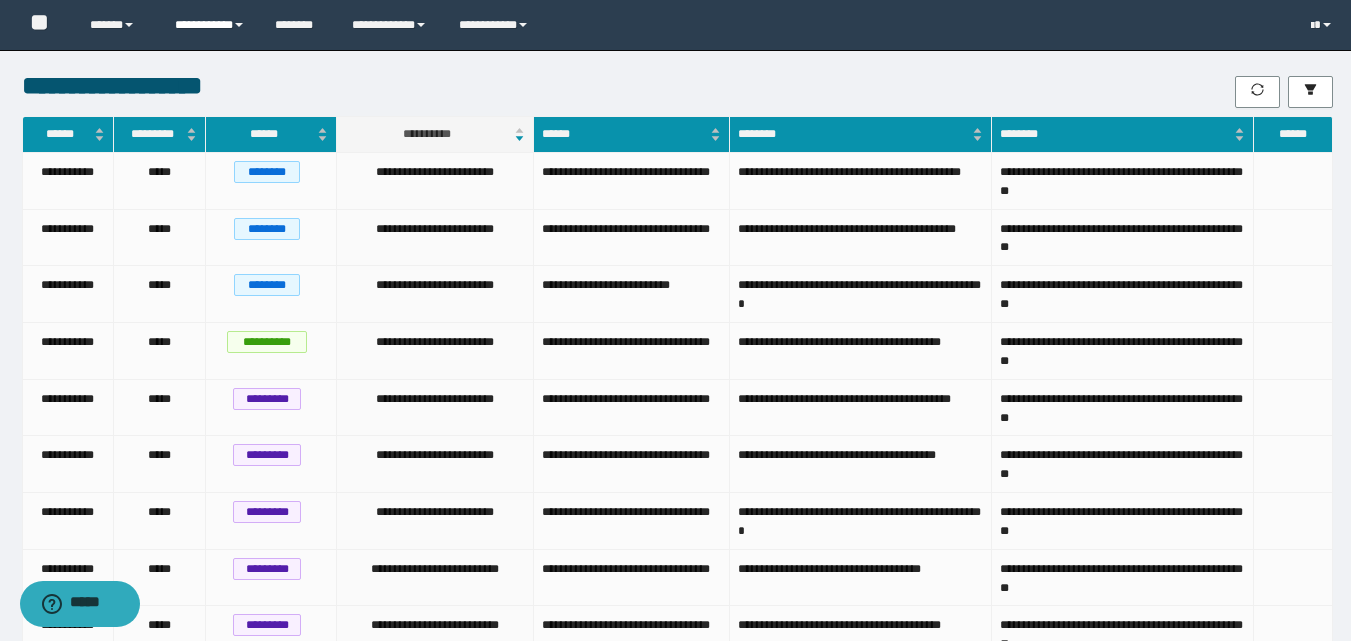 click on "**********" at bounding box center (210, 25) 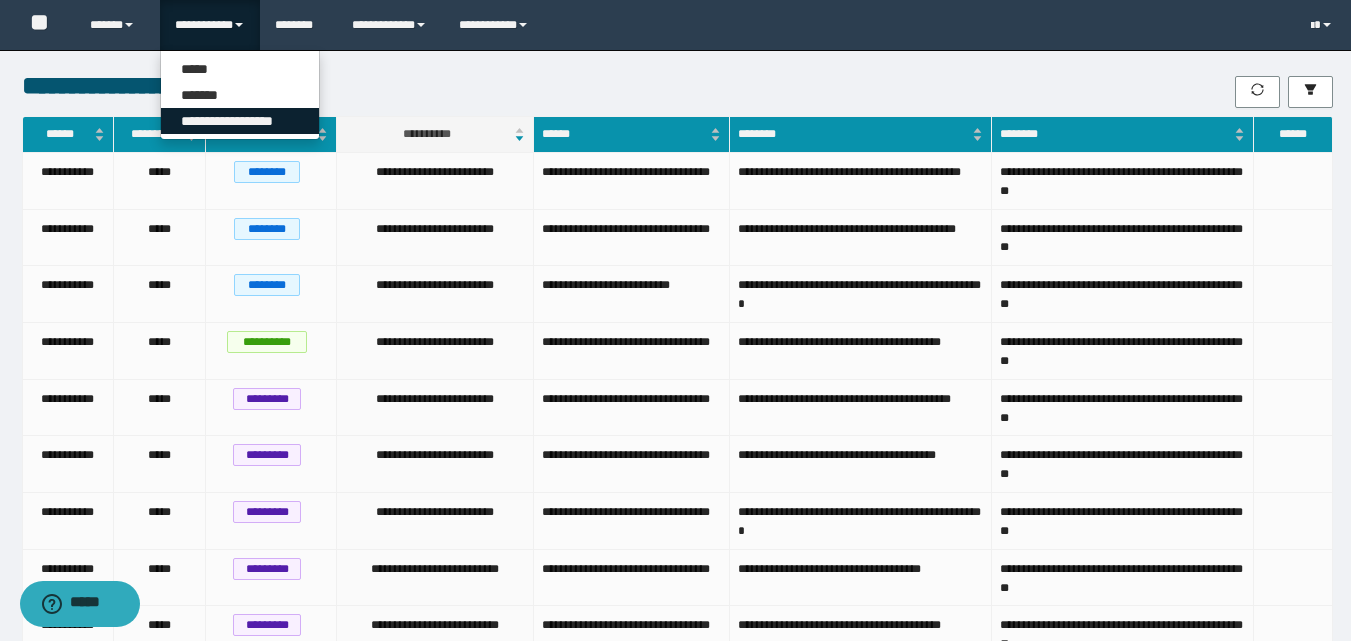click on "**********" at bounding box center [240, 121] 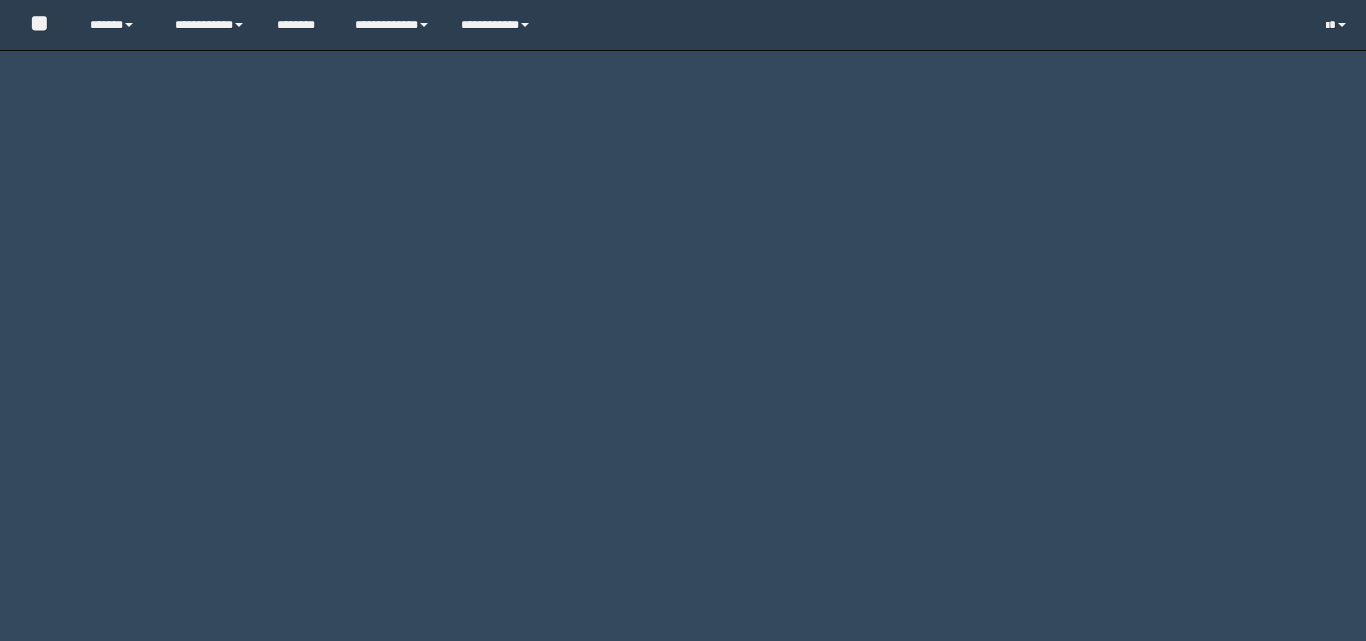scroll, scrollTop: 0, scrollLeft: 0, axis: both 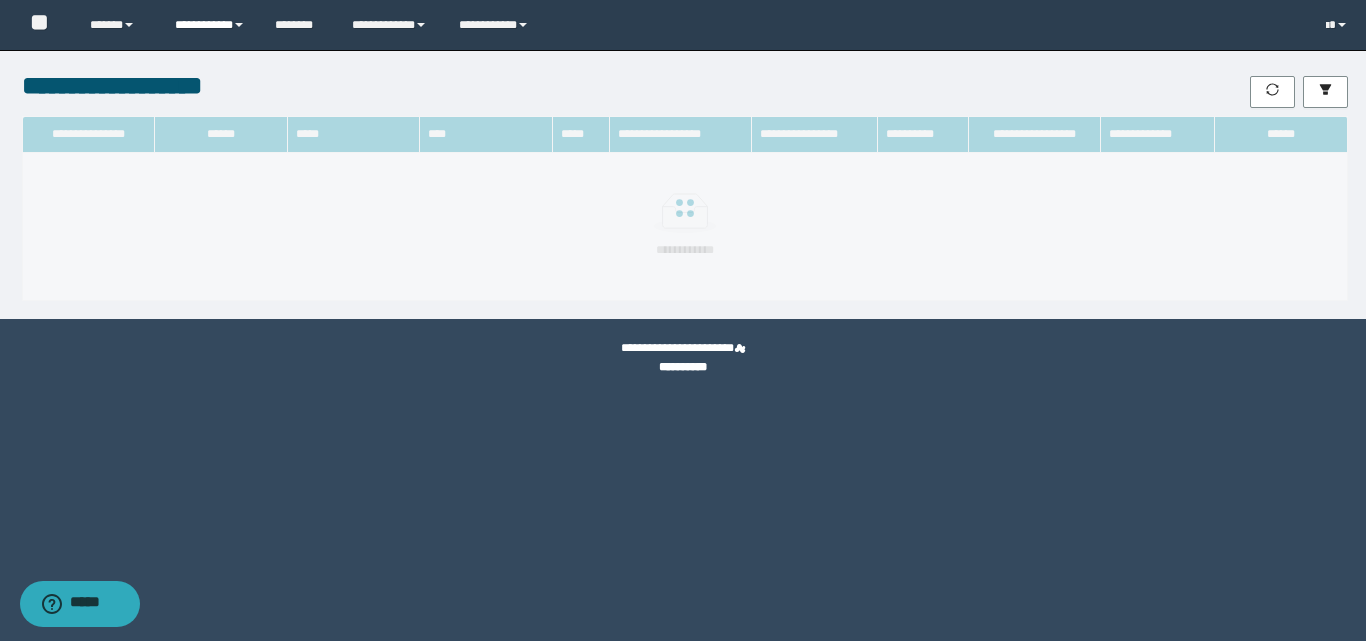 click on "**********" at bounding box center [210, 25] 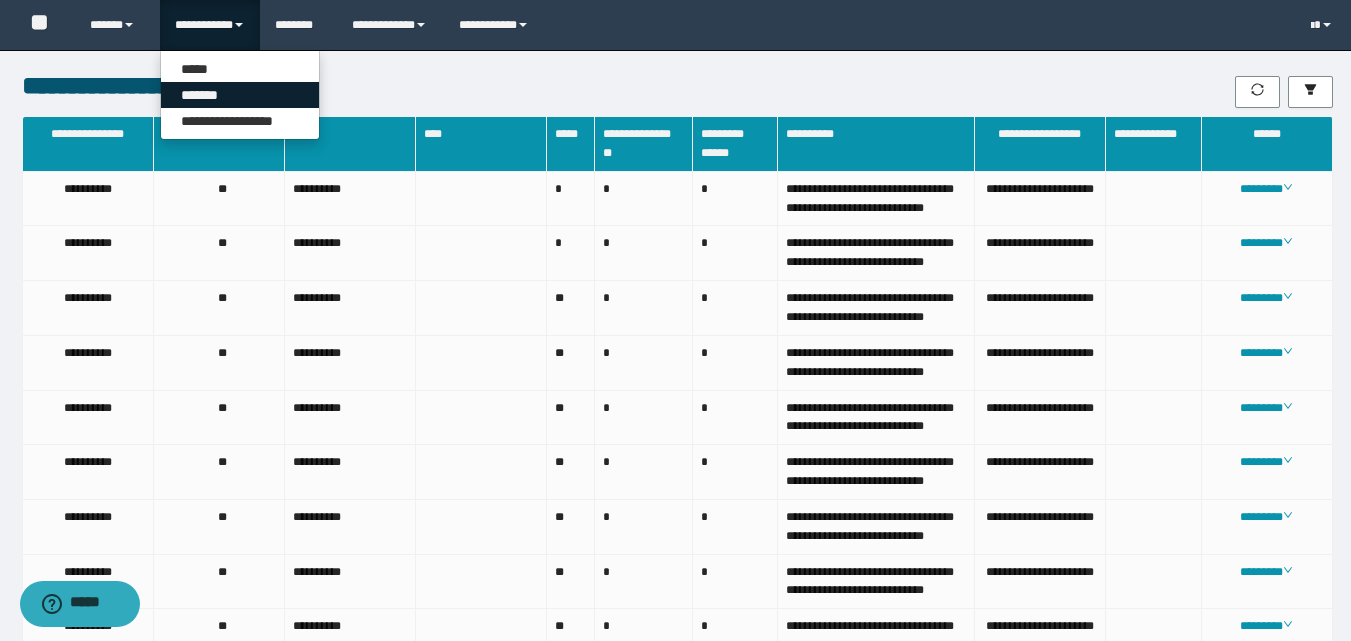 click on "*******" at bounding box center (240, 95) 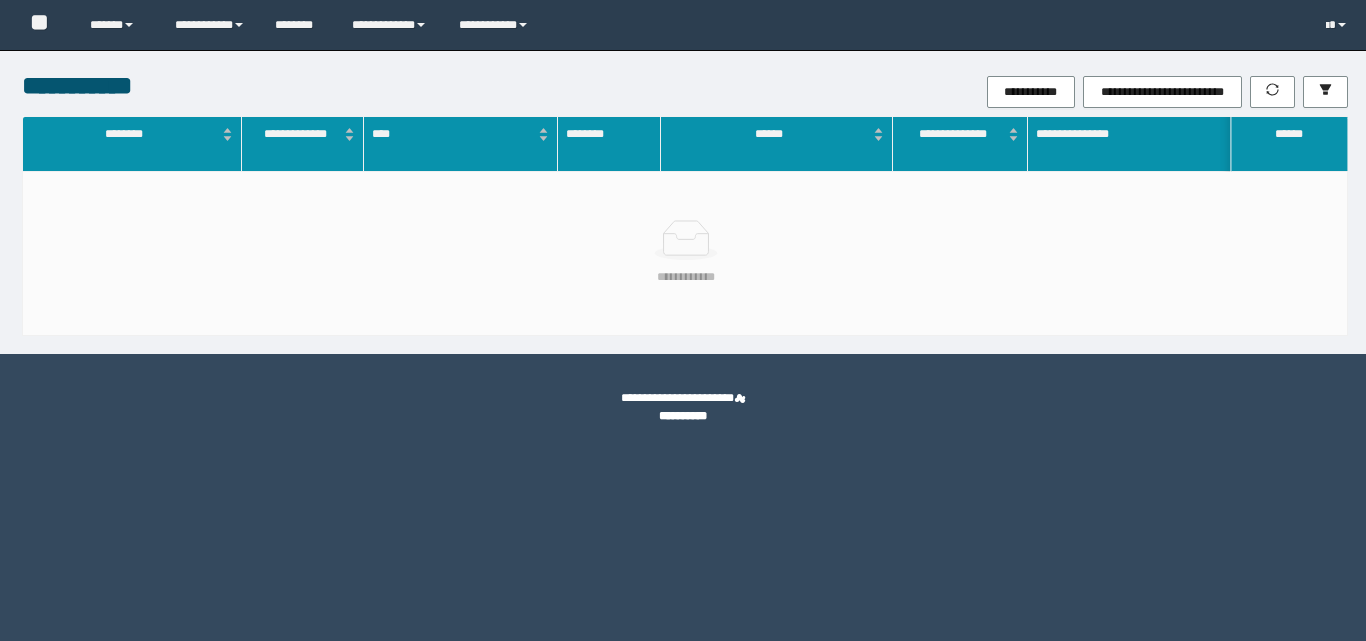 scroll, scrollTop: 0, scrollLeft: 0, axis: both 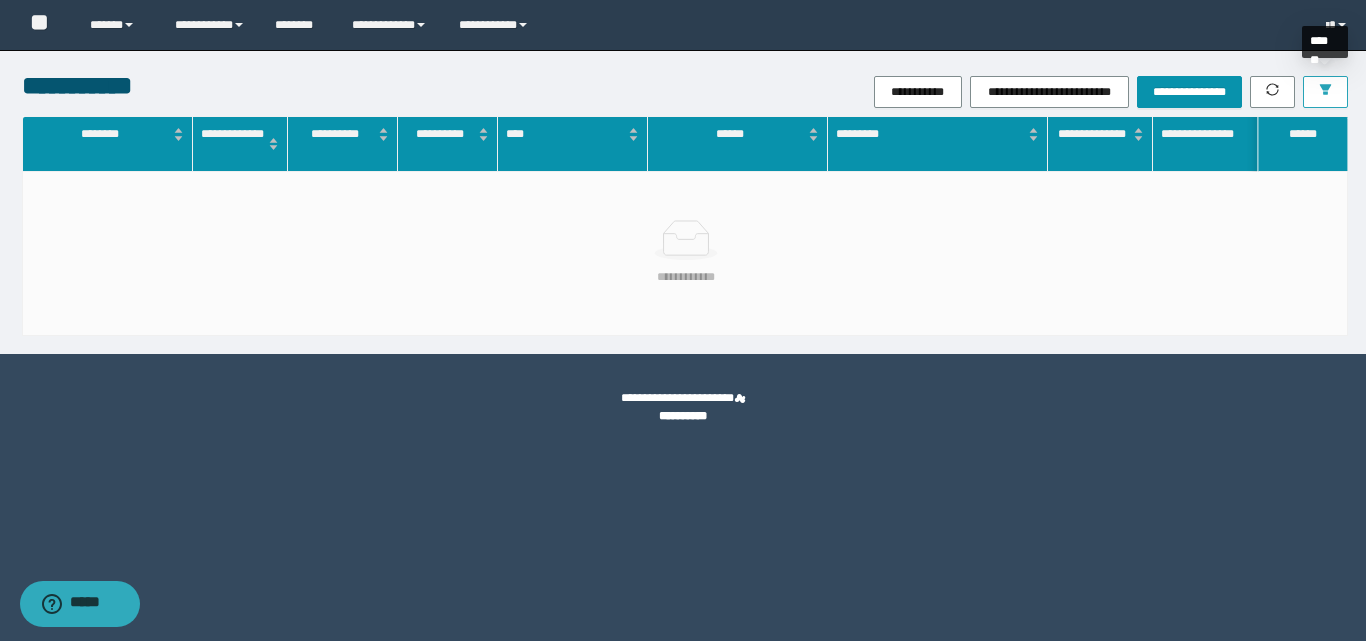 click at bounding box center (1325, 92) 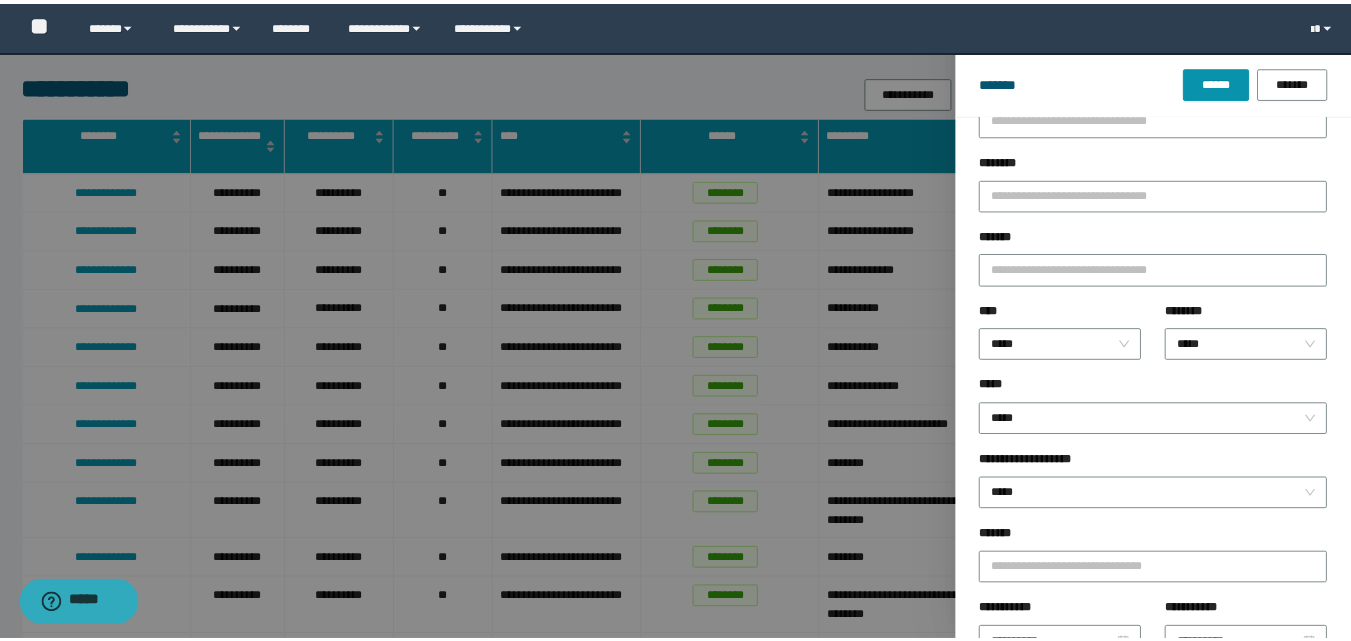 scroll, scrollTop: 0, scrollLeft: 0, axis: both 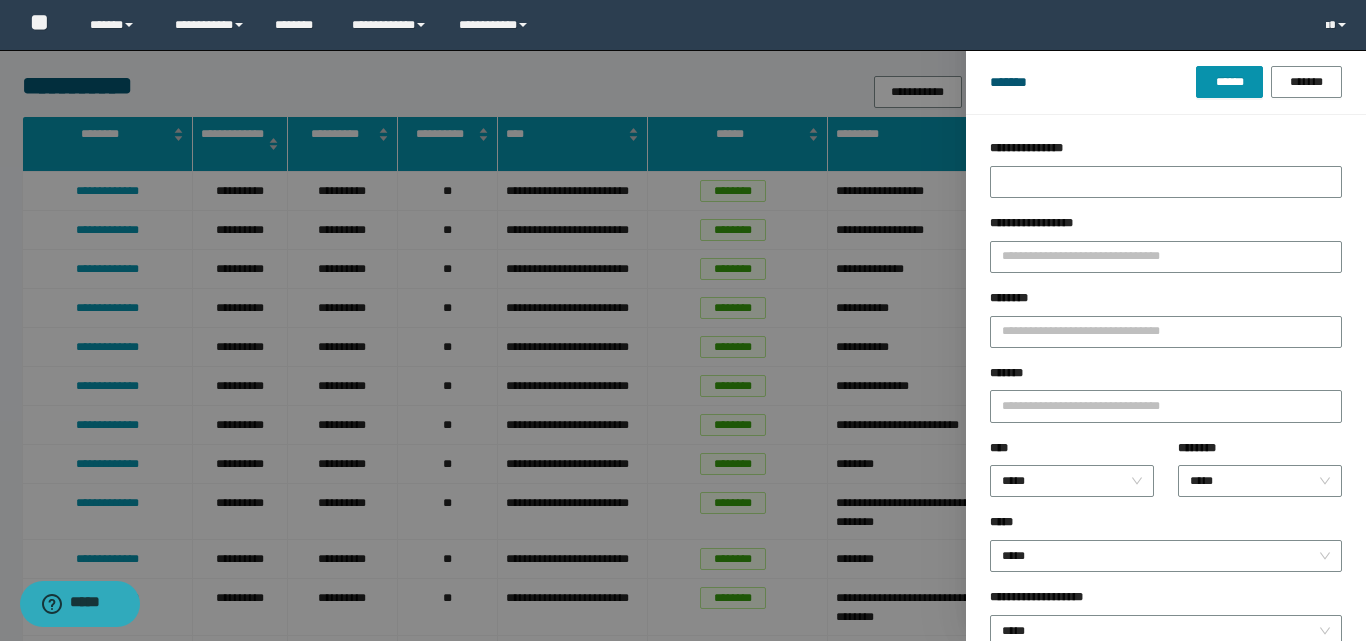 click at bounding box center [683, 320] 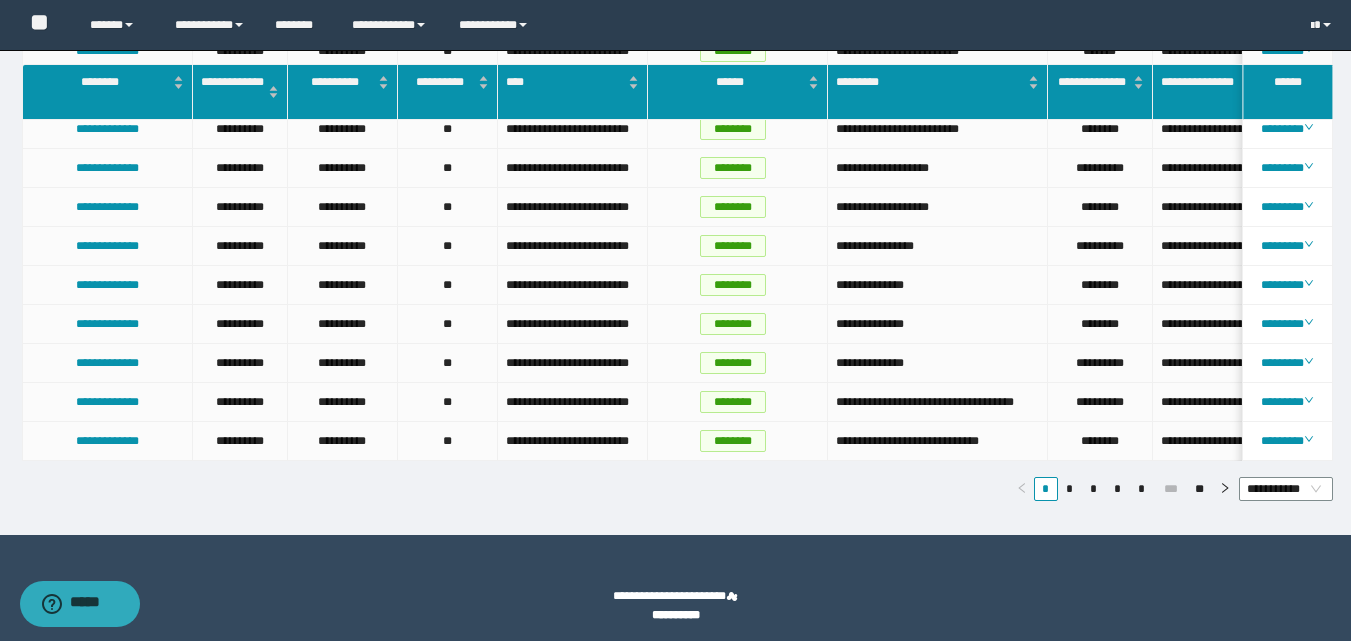 scroll, scrollTop: 1842, scrollLeft: 0, axis: vertical 